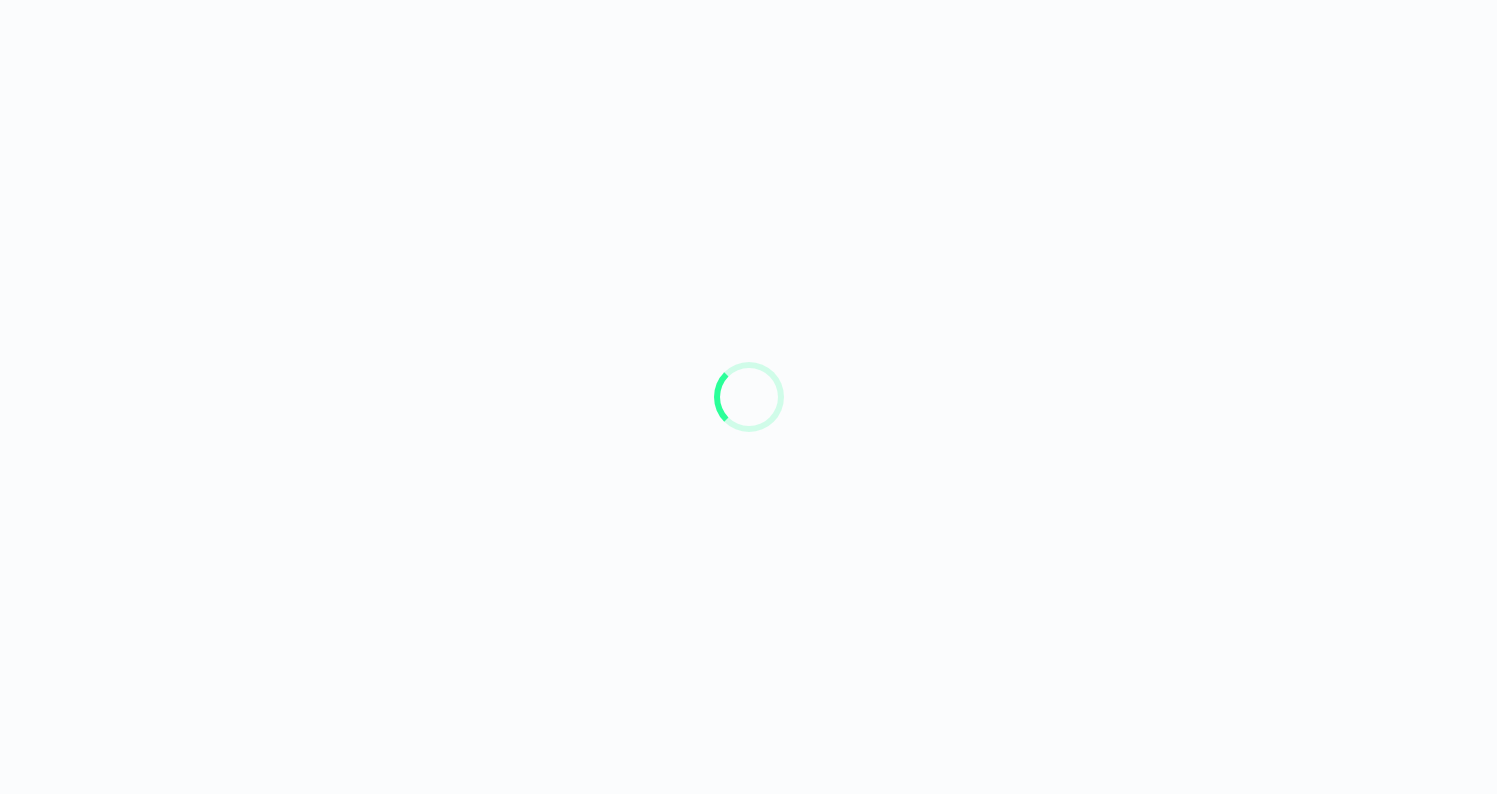 scroll, scrollTop: 0, scrollLeft: 0, axis: both 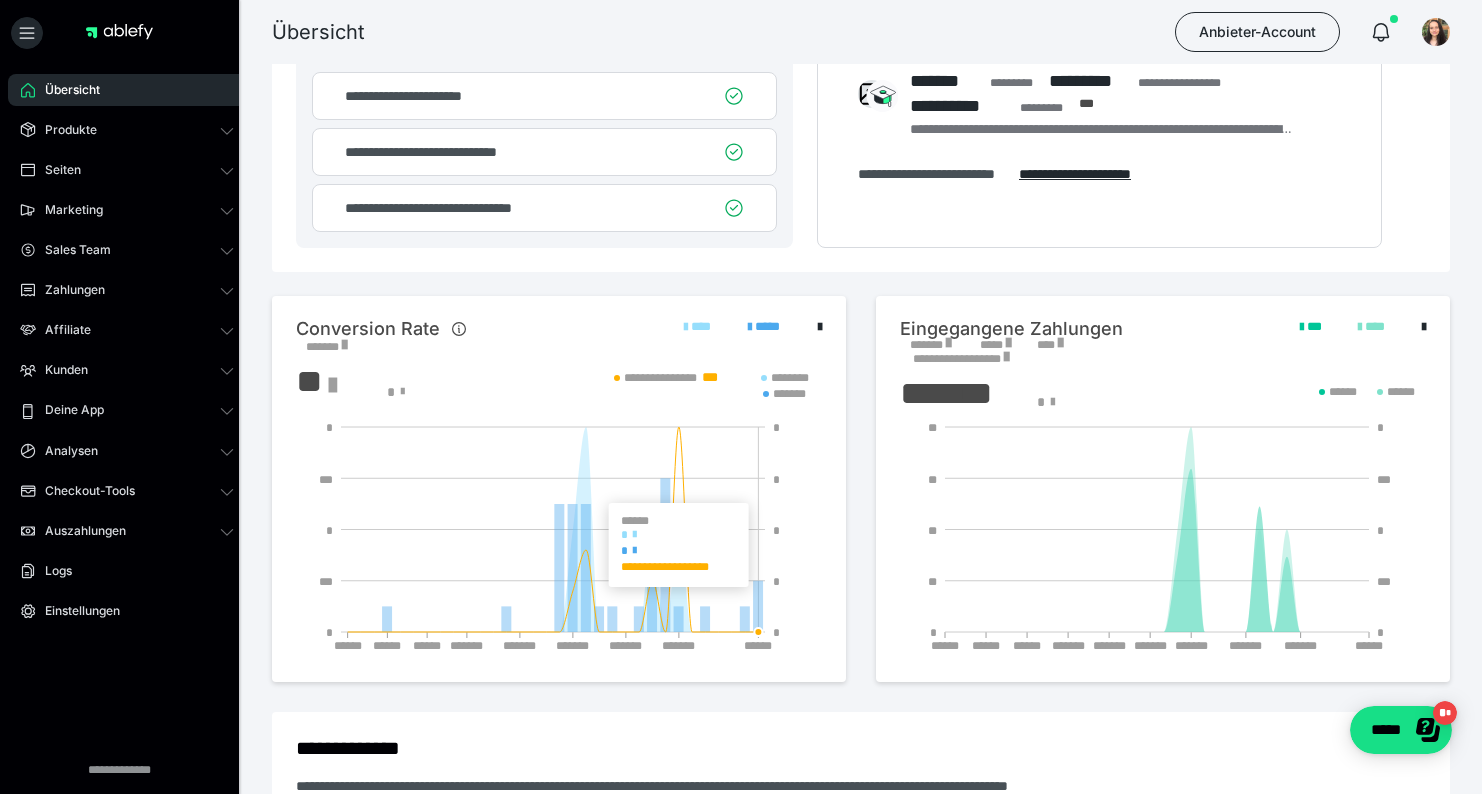 click 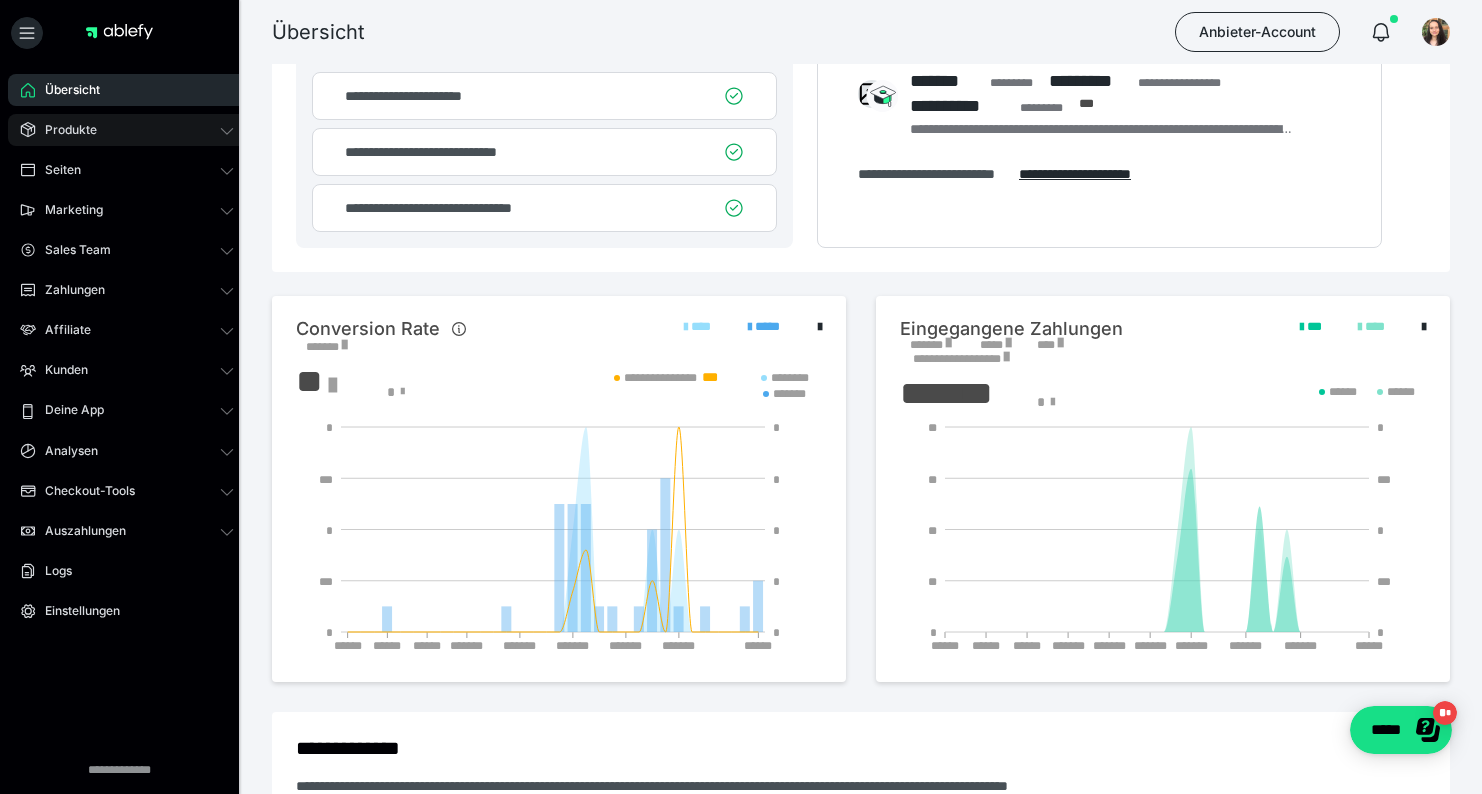click on "Produkte" at bounding box center (64, 130) 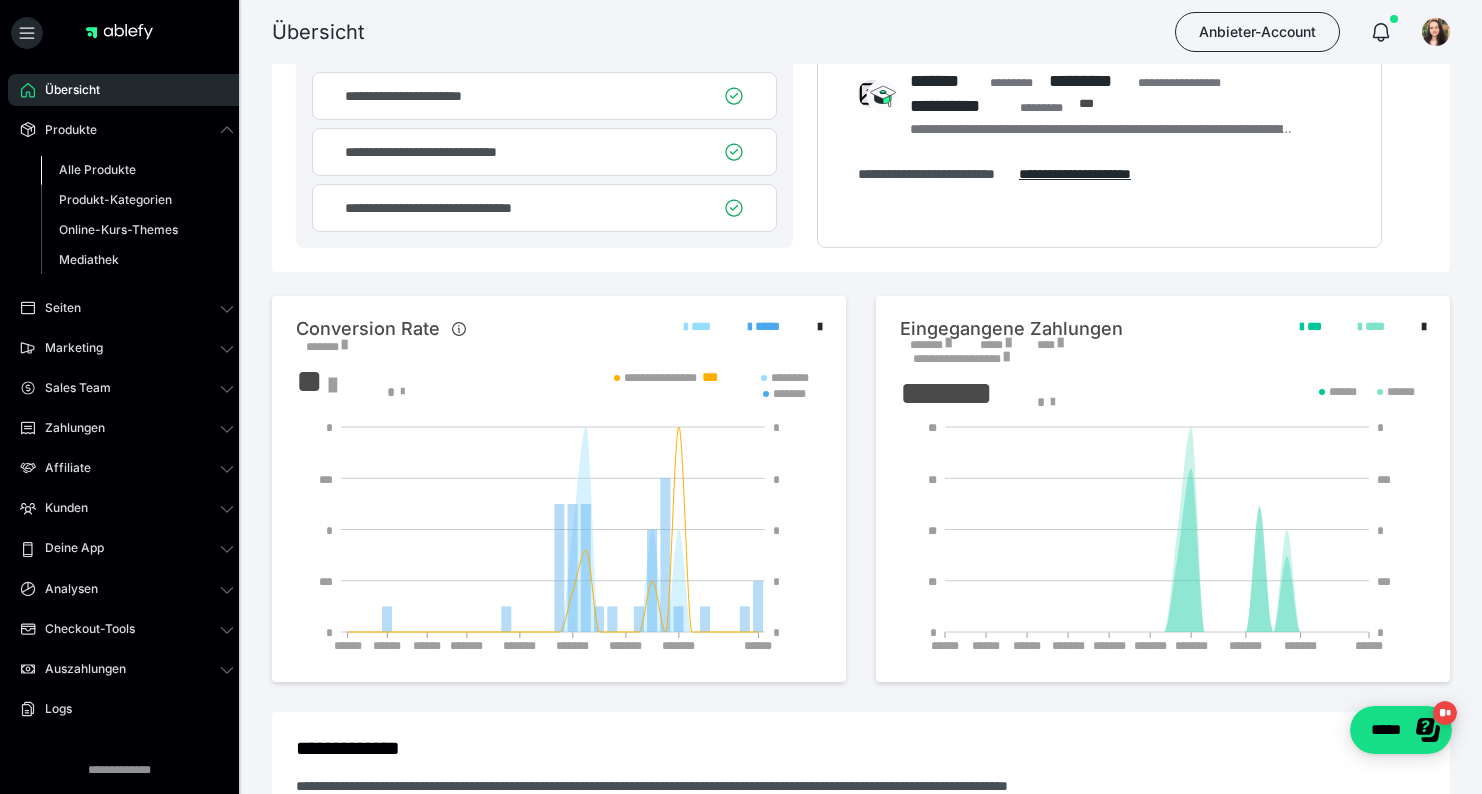 click on "Alle Produkte" at bounding box center [97, 169] 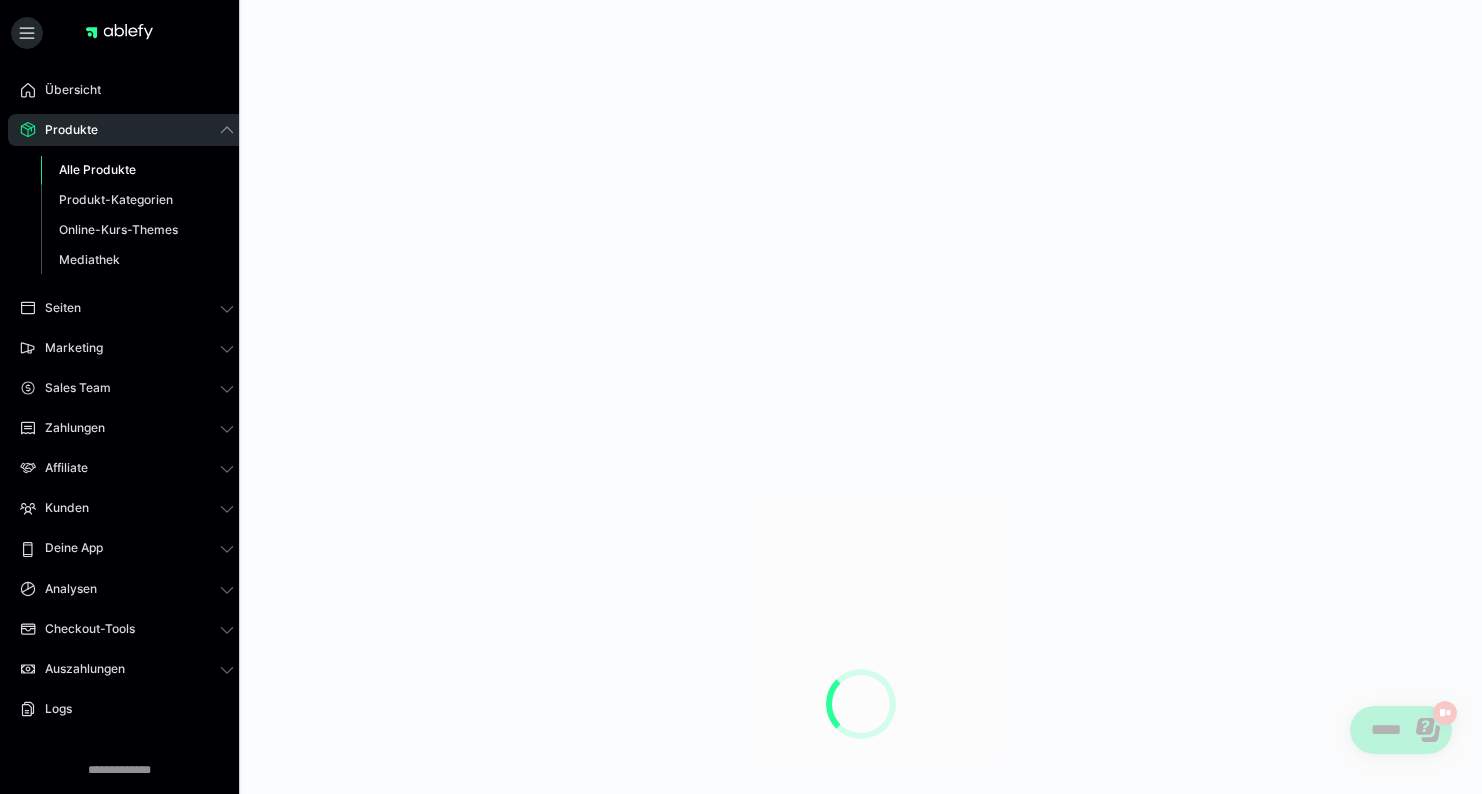 scroll, scrollTop: 0, scrollLeft: 0, axis: both 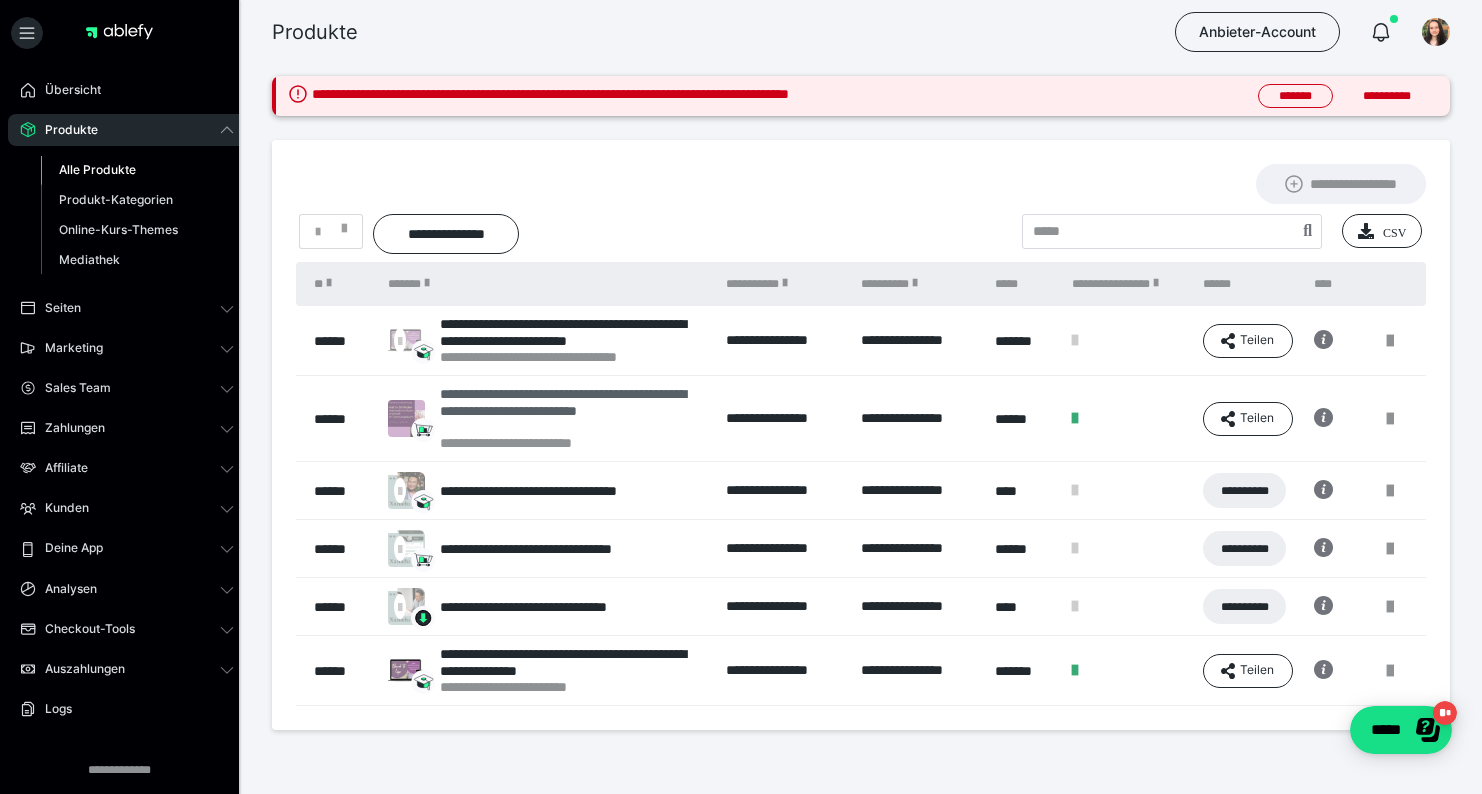 click on "**********" at bounding box center [573, 410] 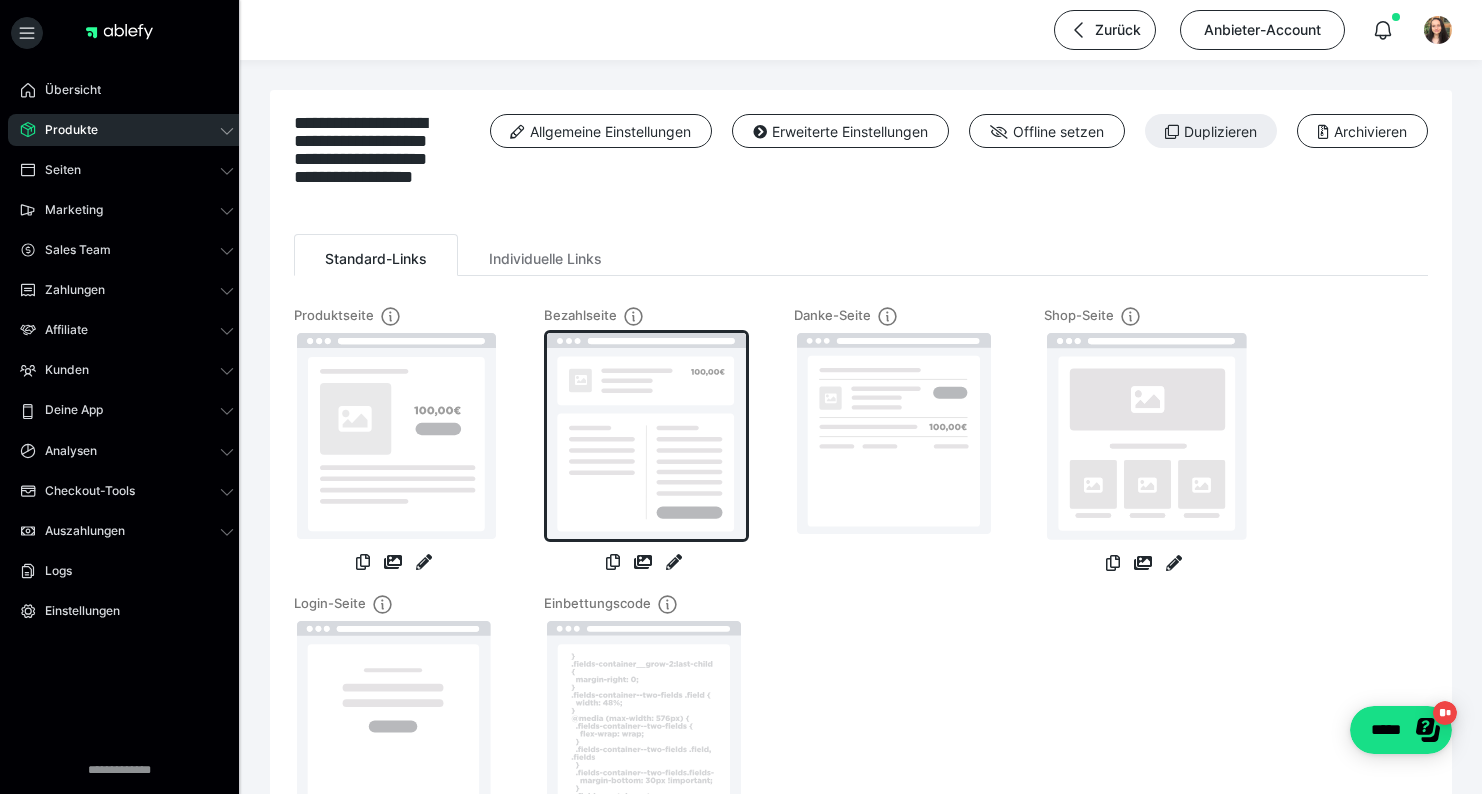 click at bounding box center [646, 436] 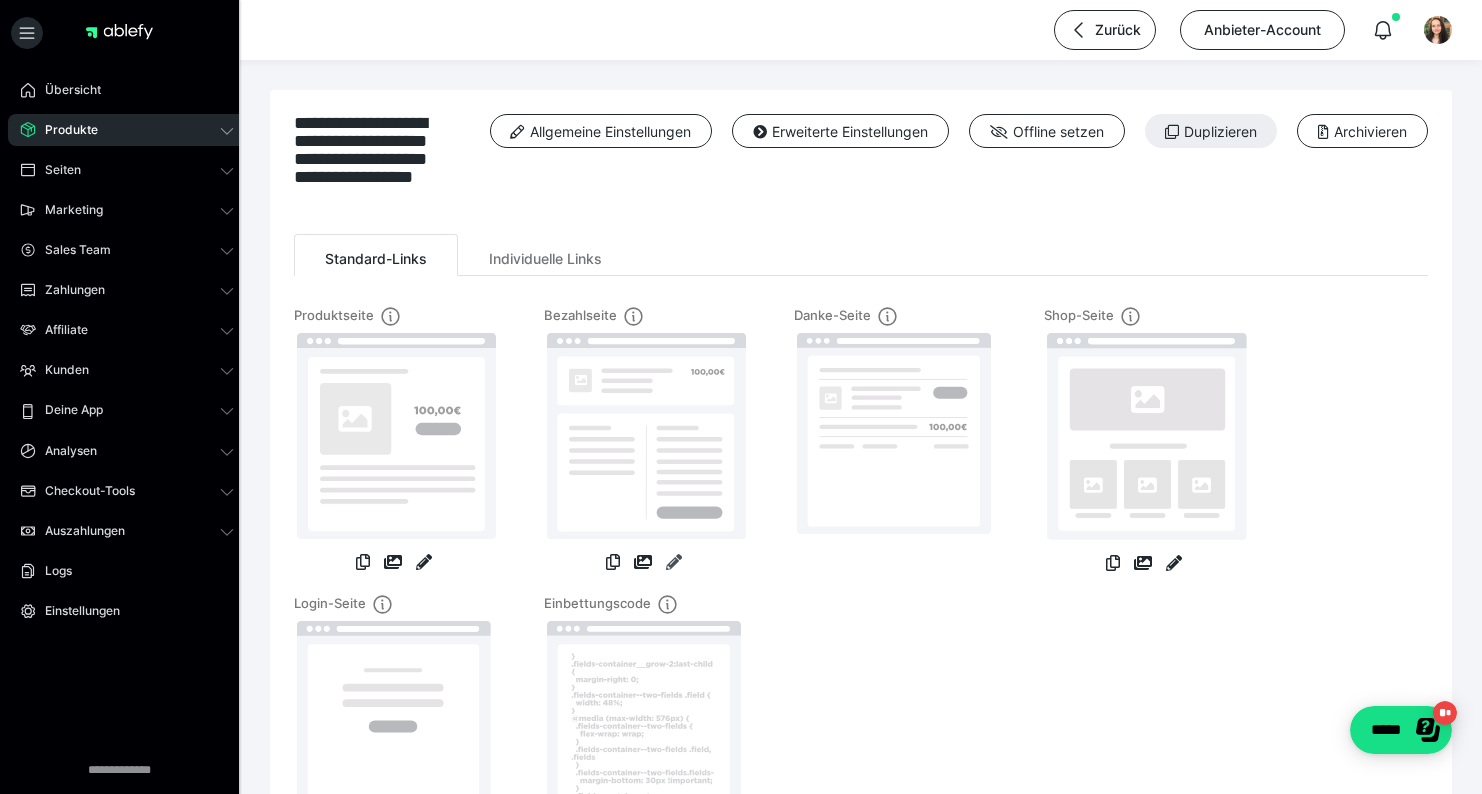 click at bounding box center [674, 562] 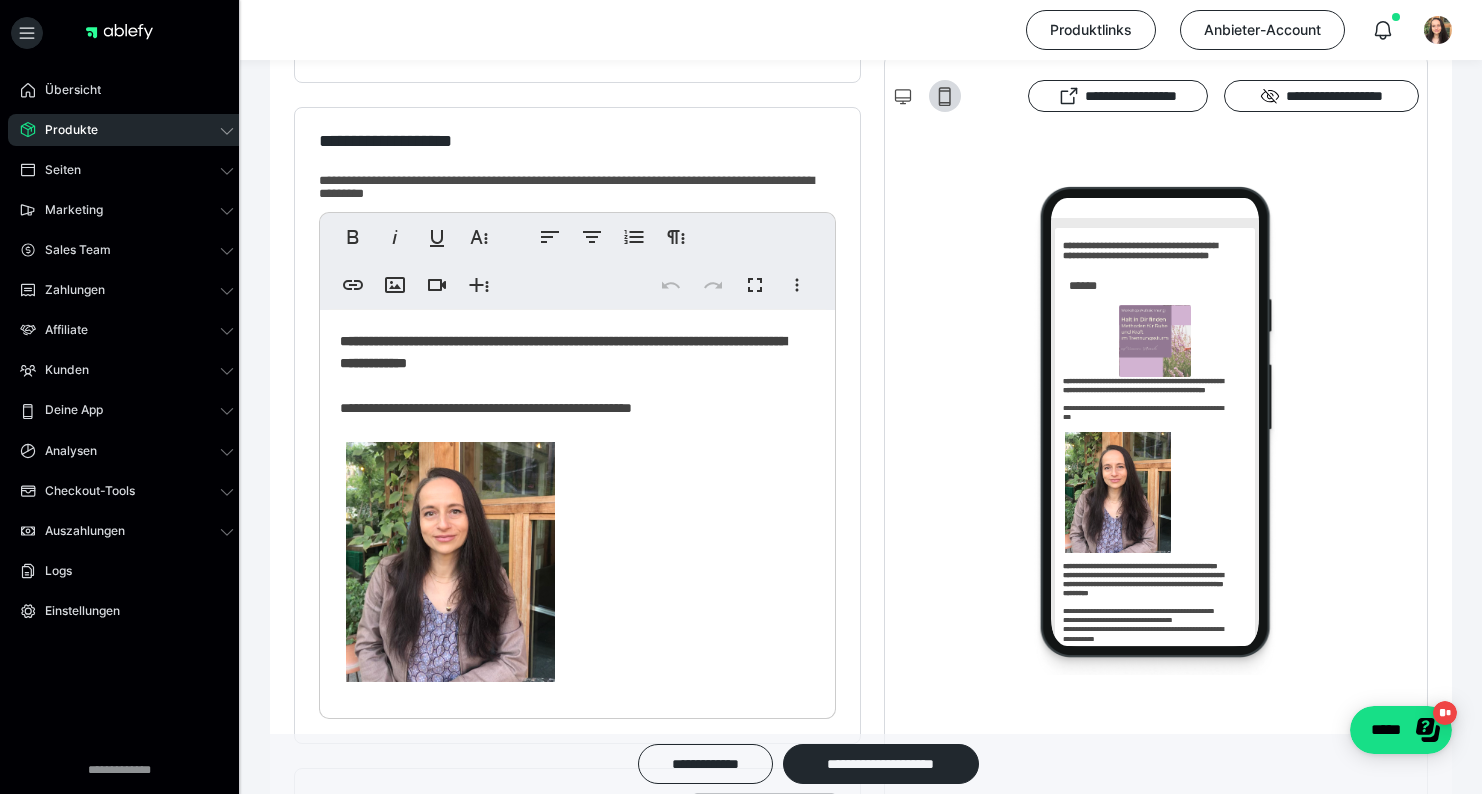 scroll, scrollTop: 428, scrollLeft: 0, axis: vertical 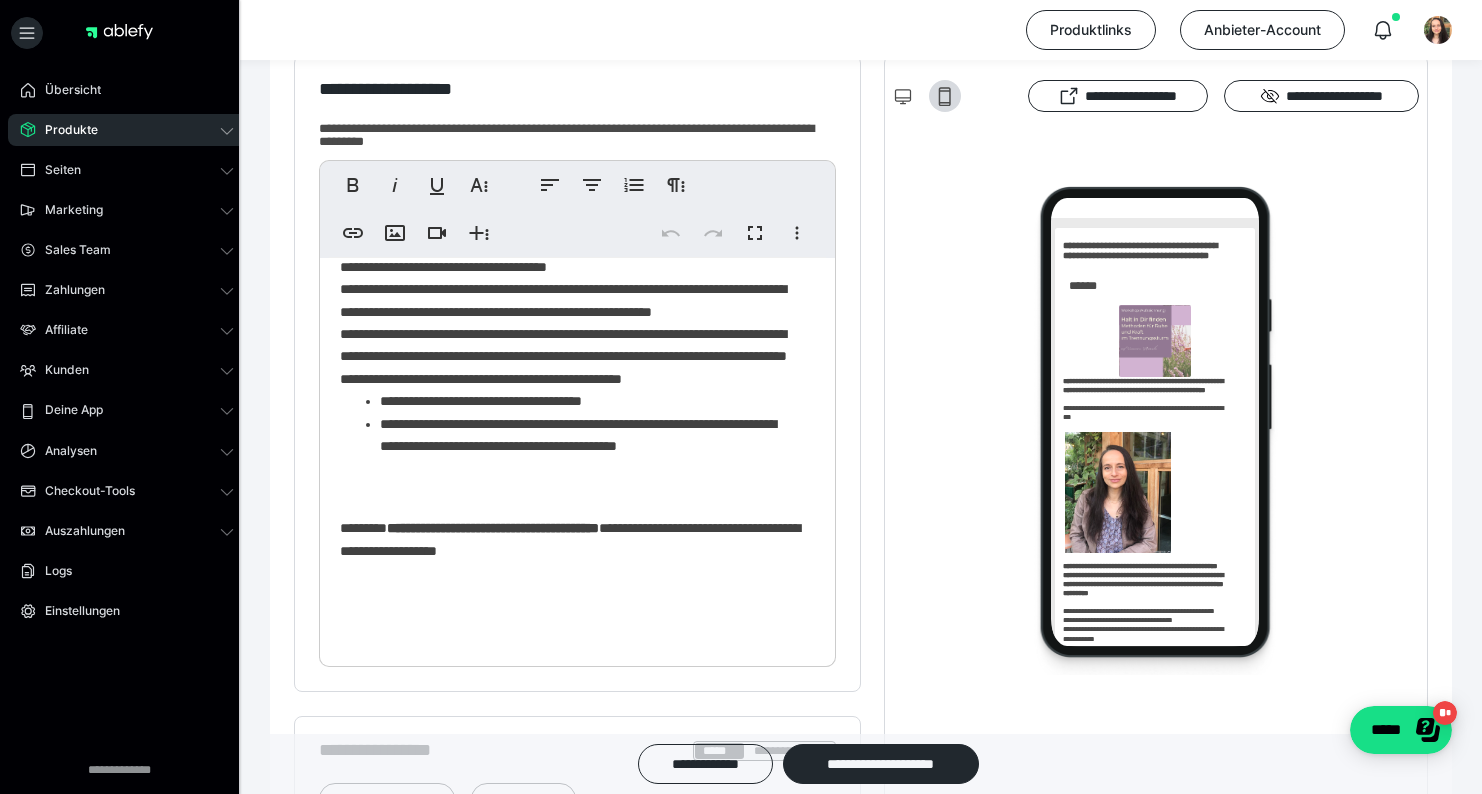 click on "**********" at bounding box center [570, 46] 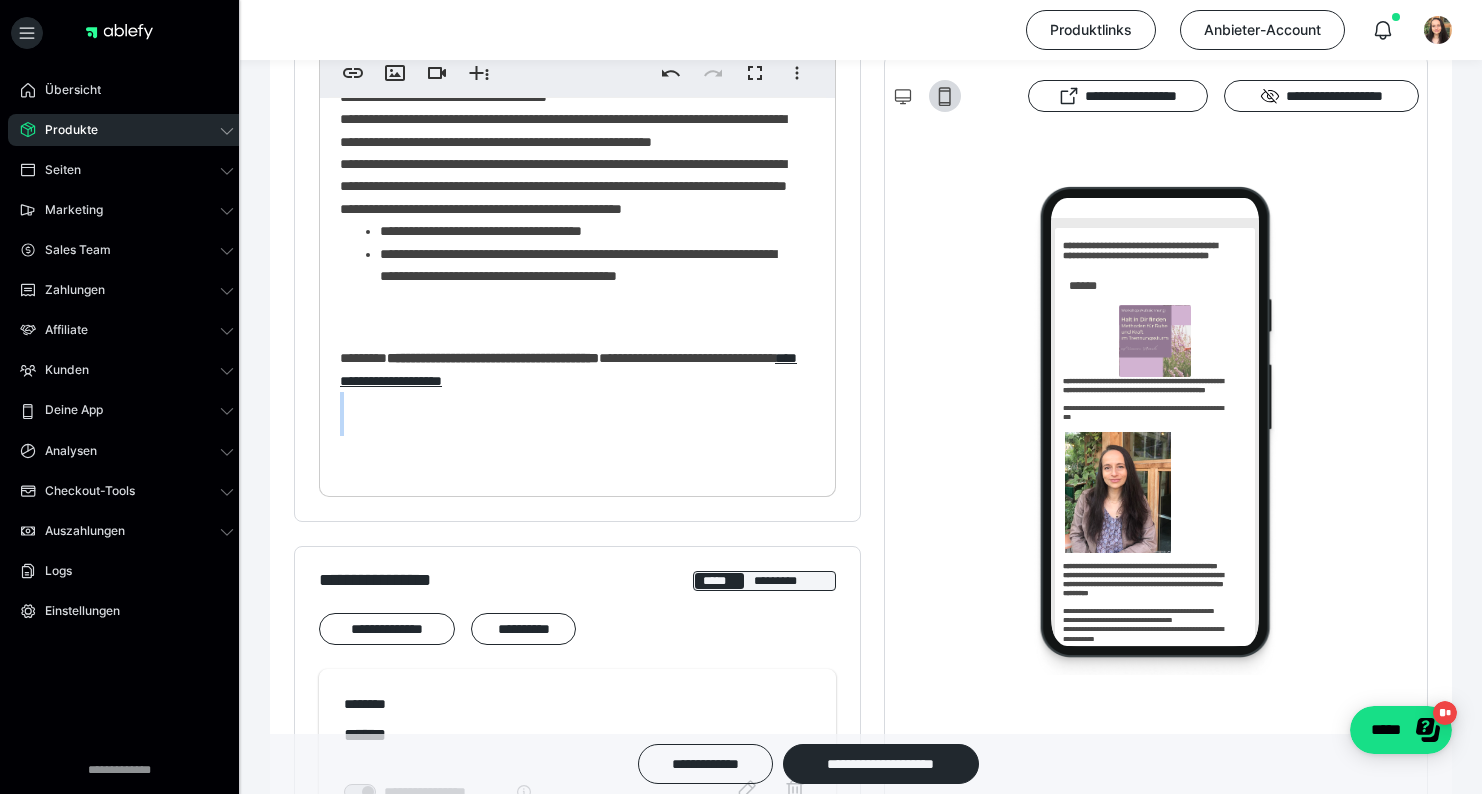 scroll, scrollTop: 649, scrollLeft: 0, axis: vertical 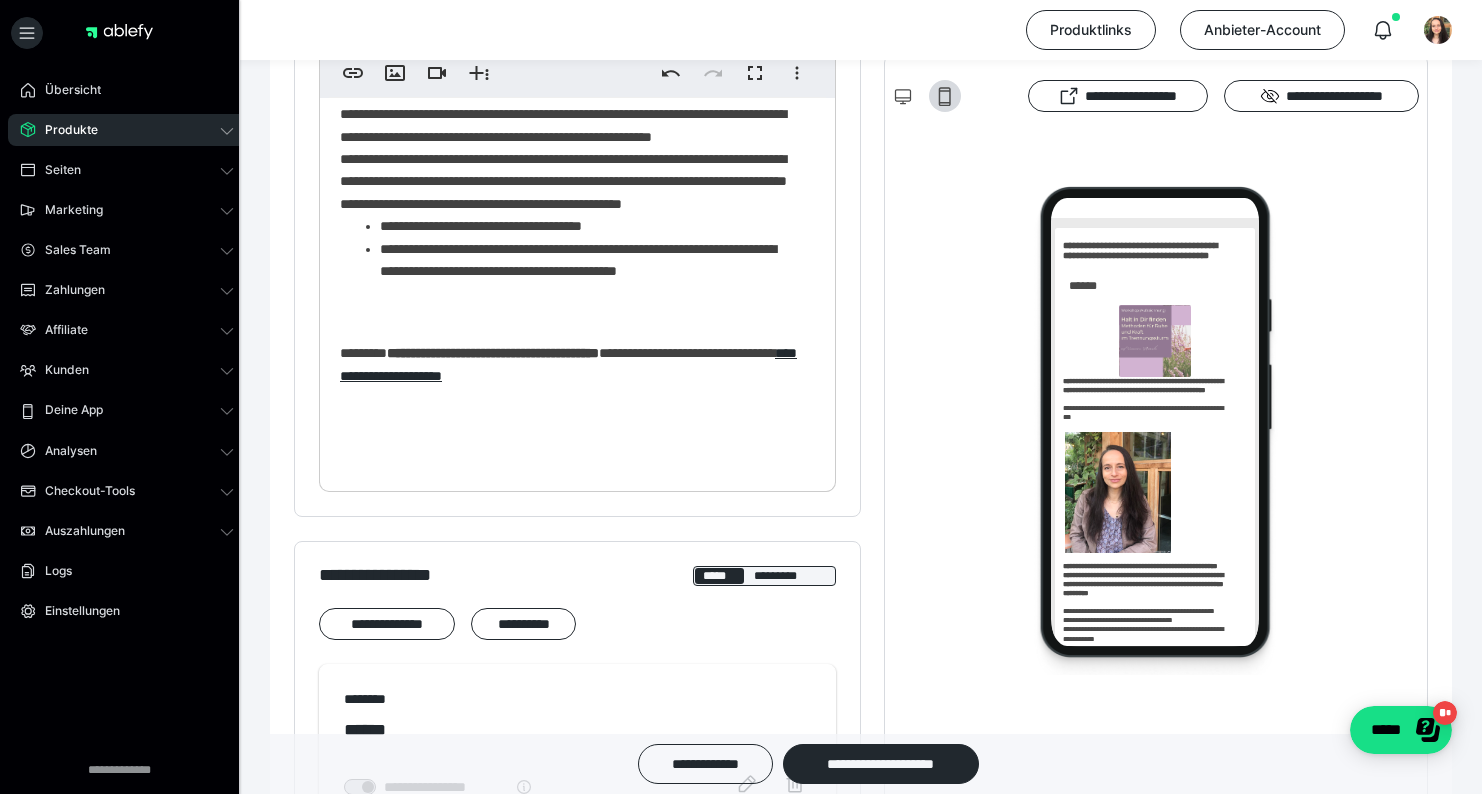 click on "**********" at bounding box center [570, -107] 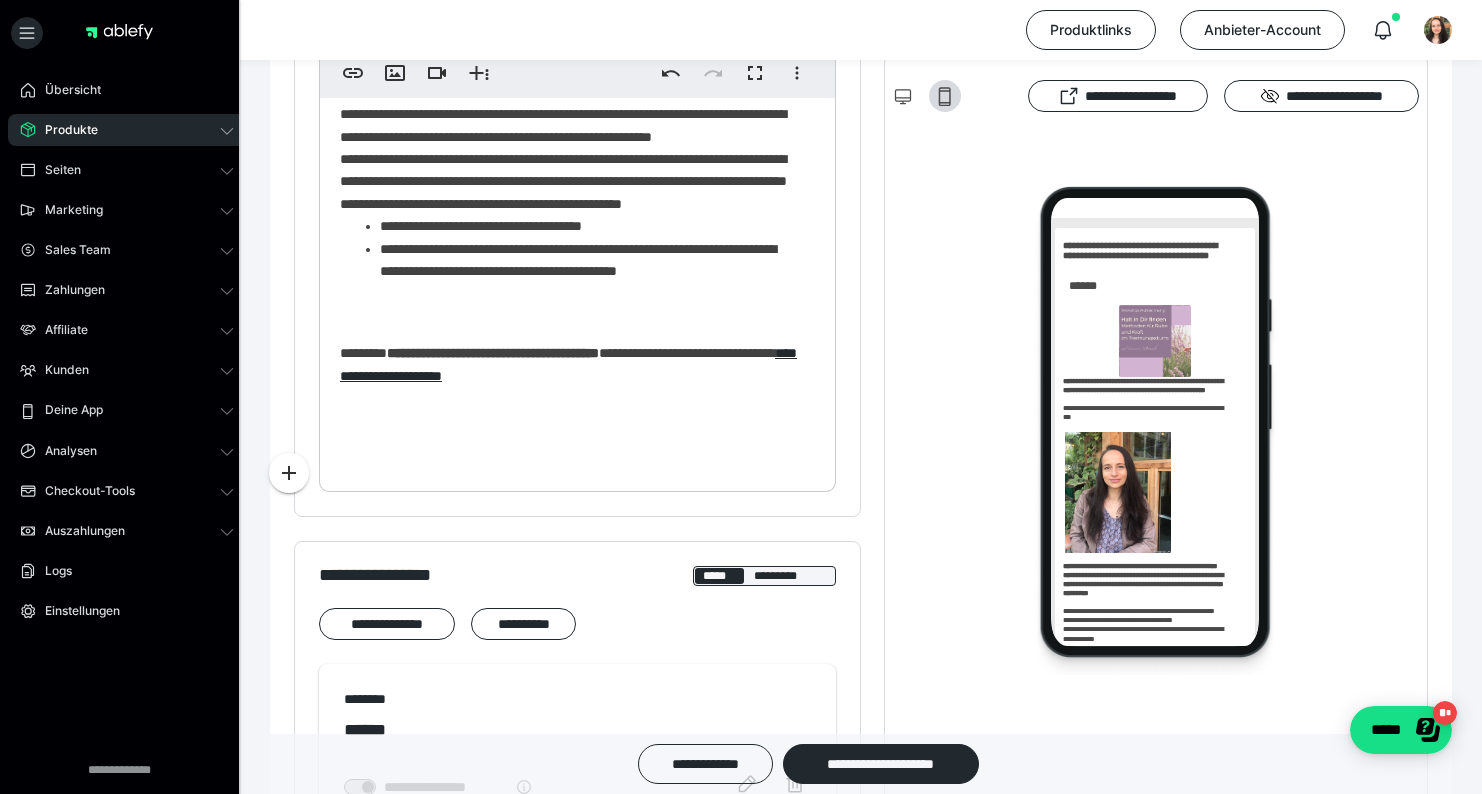 type 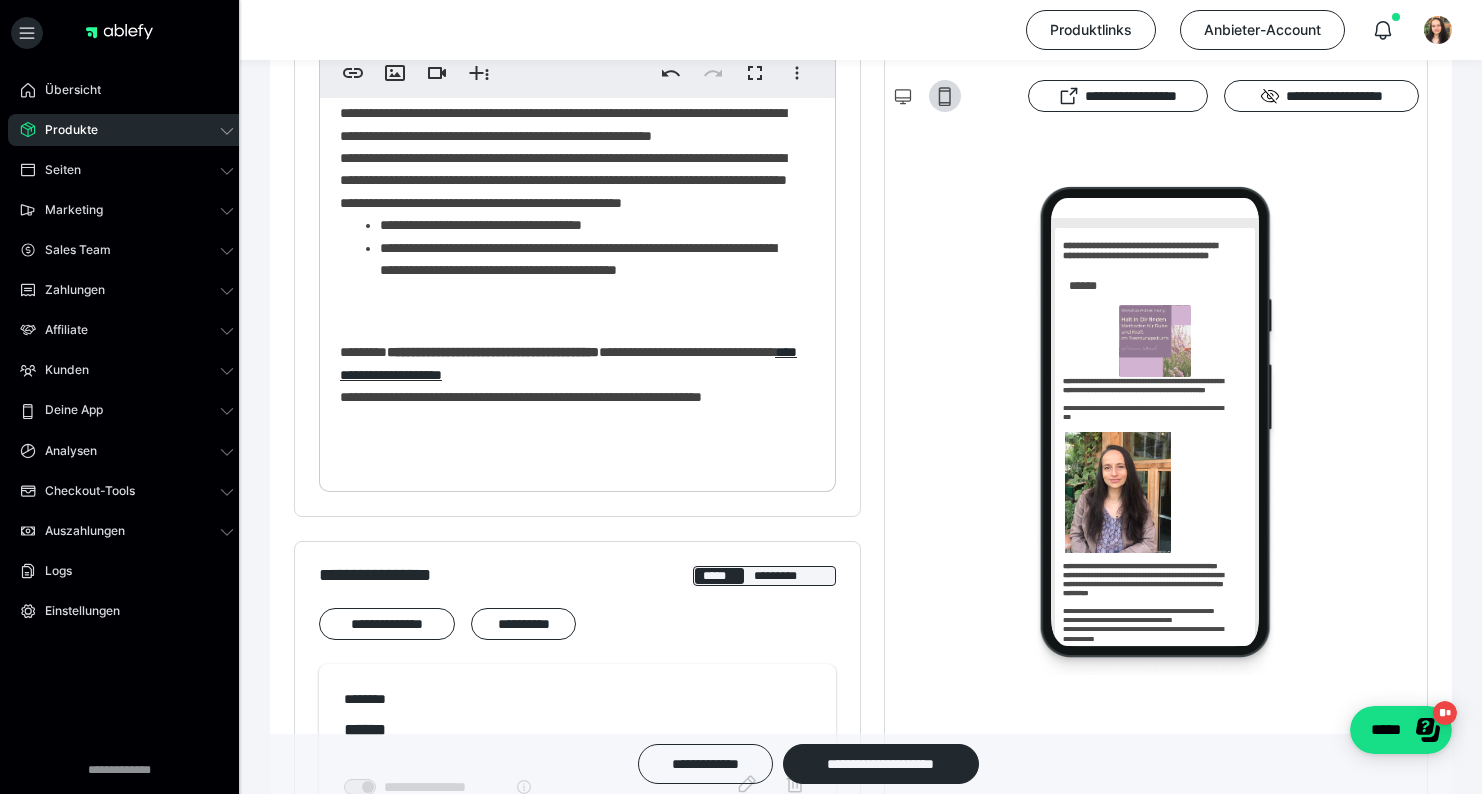 scroll, scrollTop: 843, scrollLeft: 0, axis: vertical 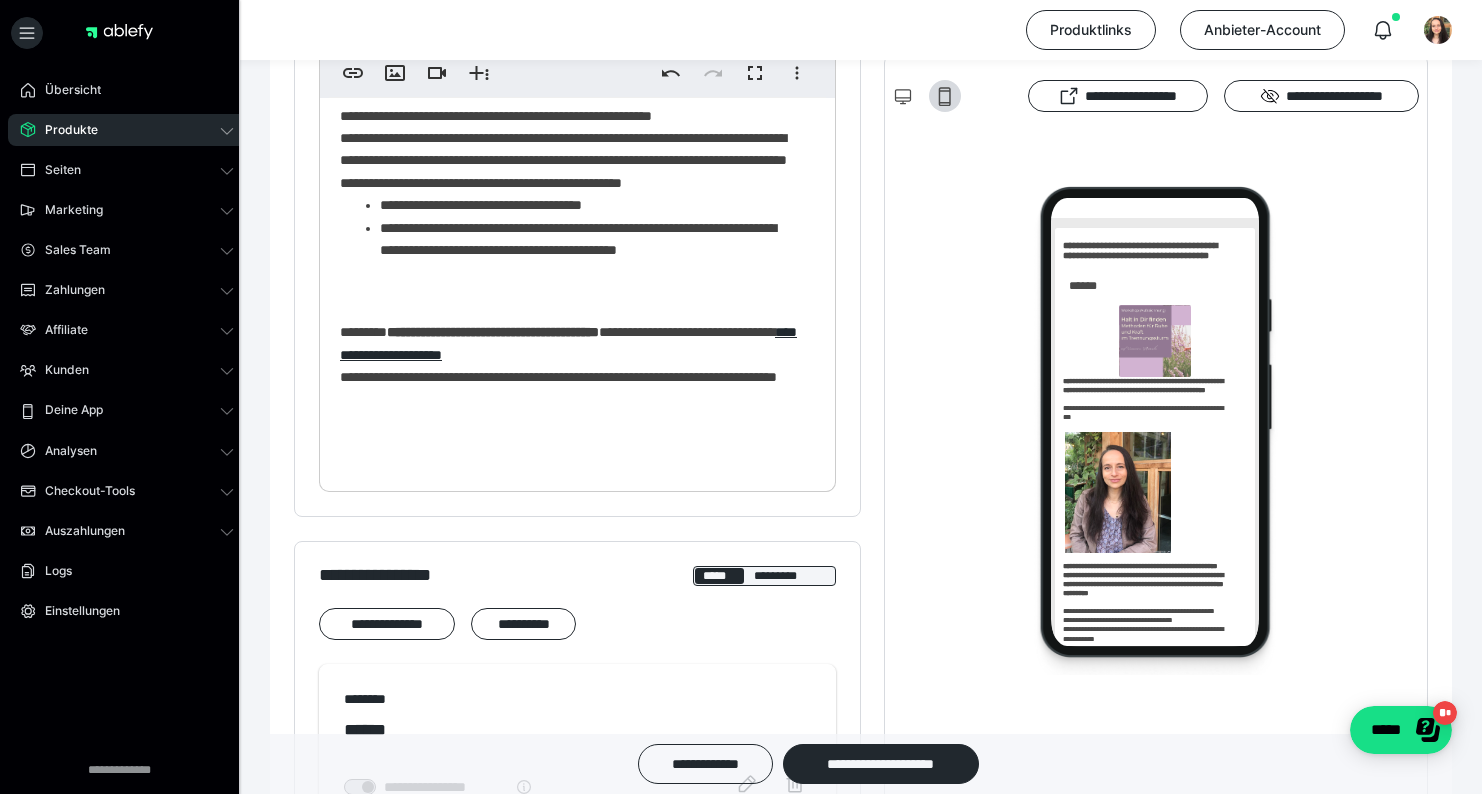 click on "**********" at bounding box center [570, -117] 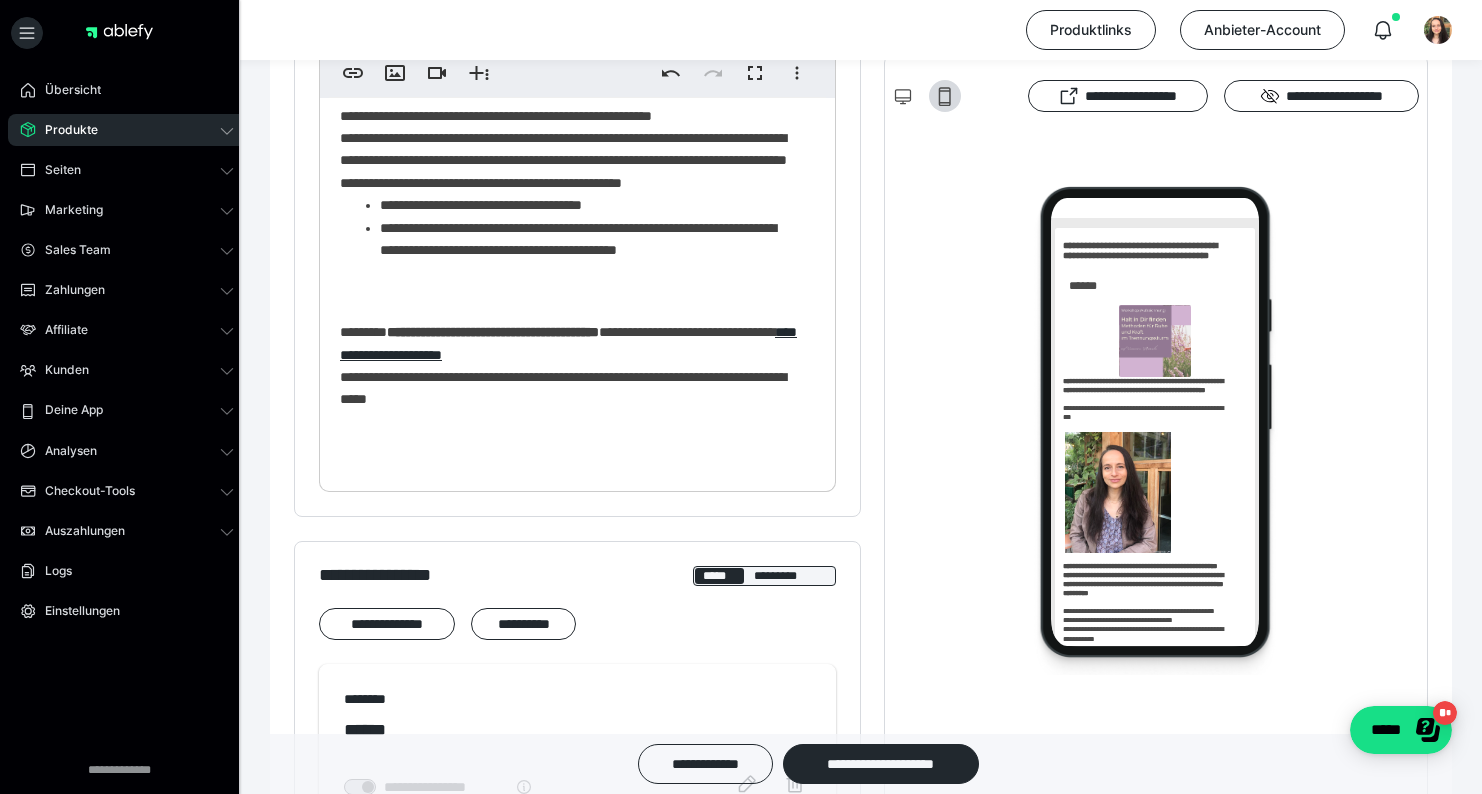 click on "**********" at bounding box center (570, -117) 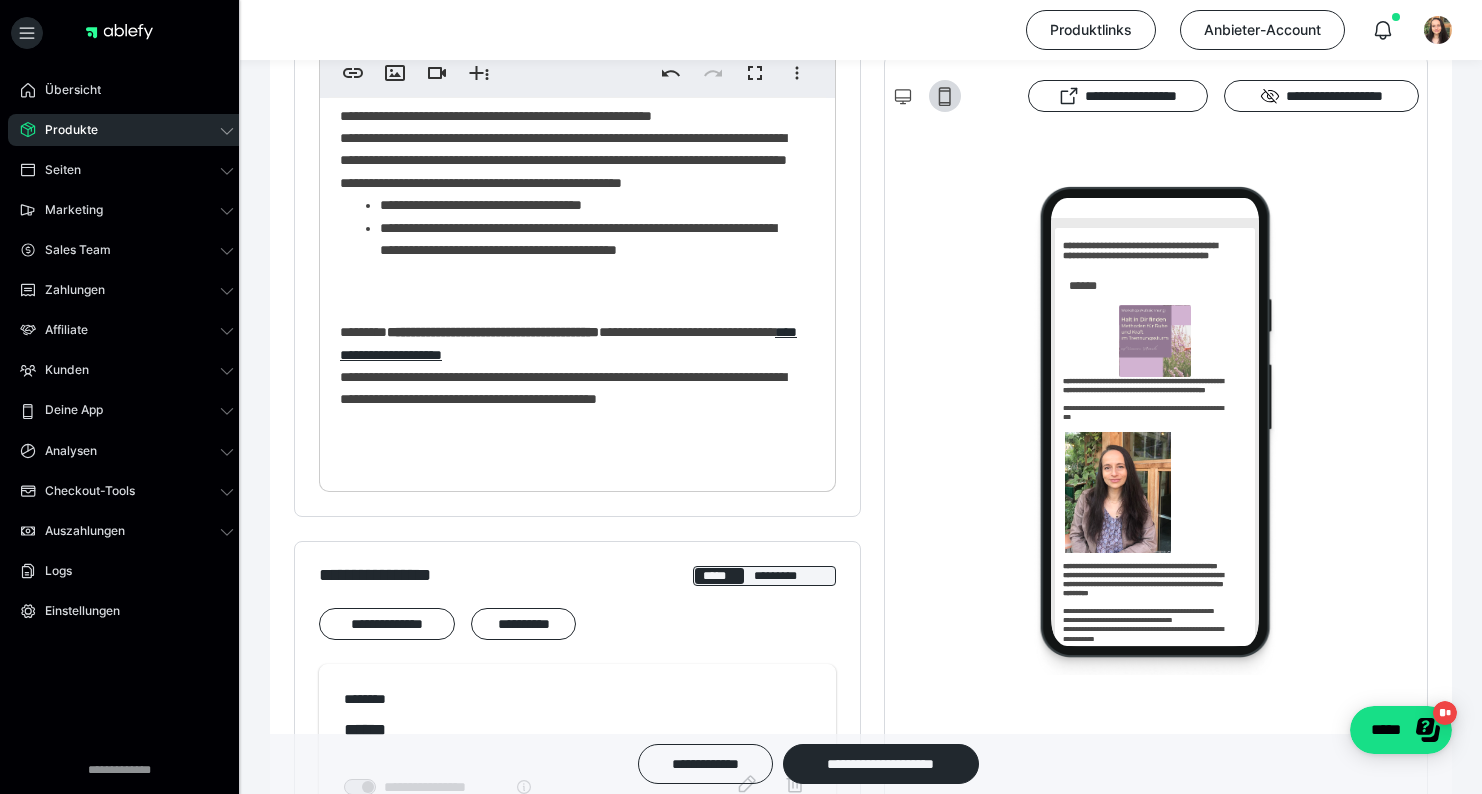 scroll, scrollTop: 865, scrollLeft: 0, axis: vertical 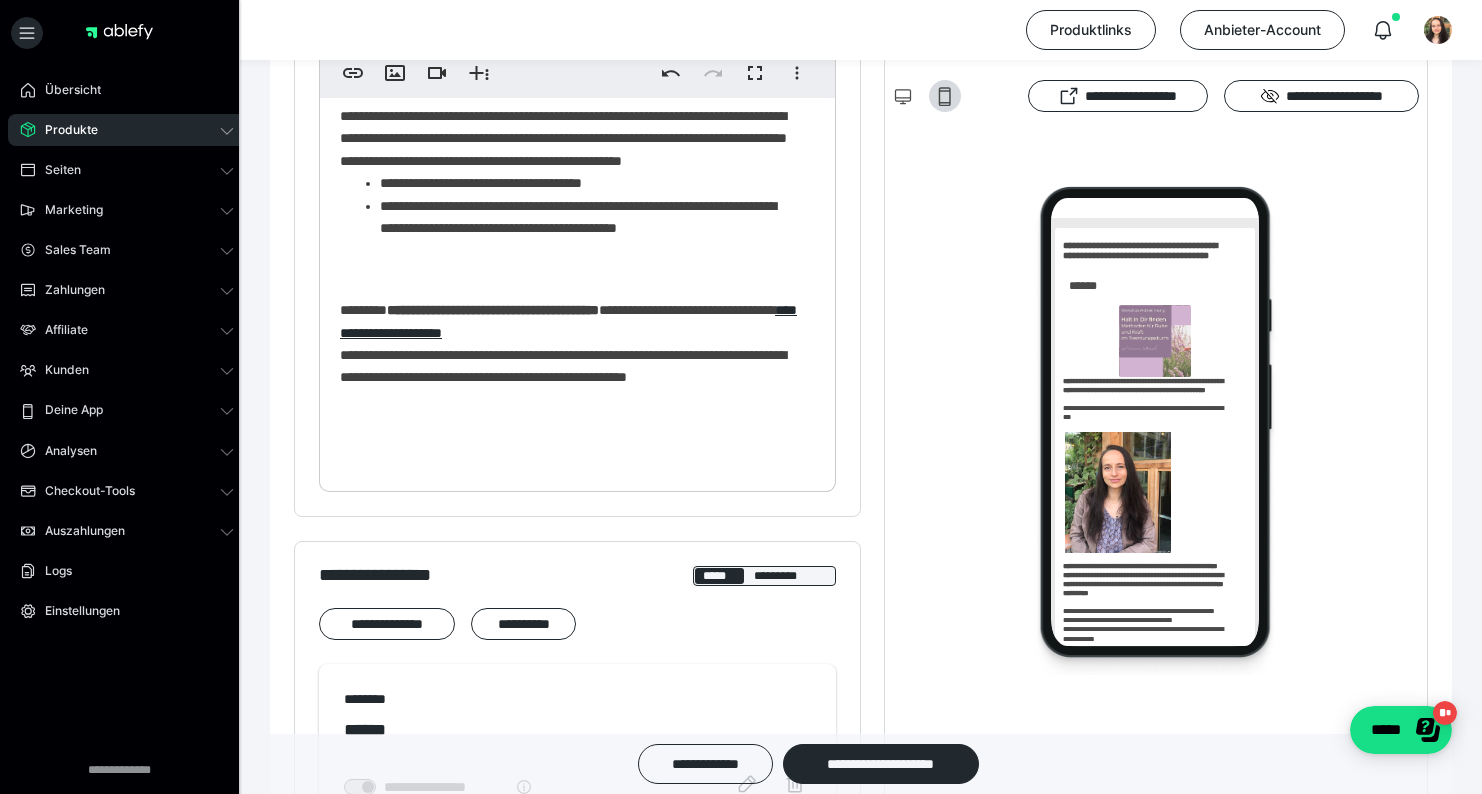 click on "**********" at bounding box center [570, -128] 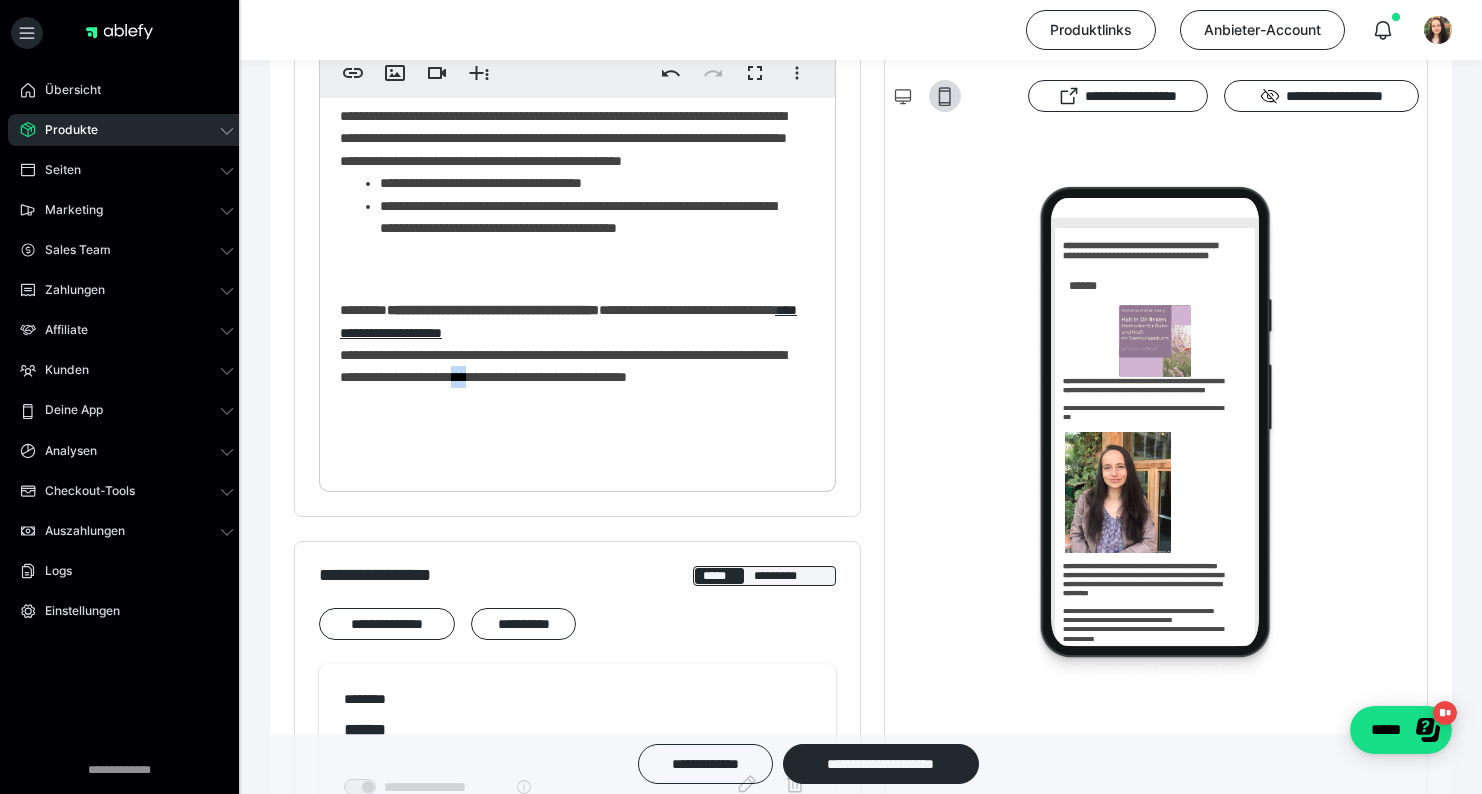 click on "**********" at bounding box center (570, -128) 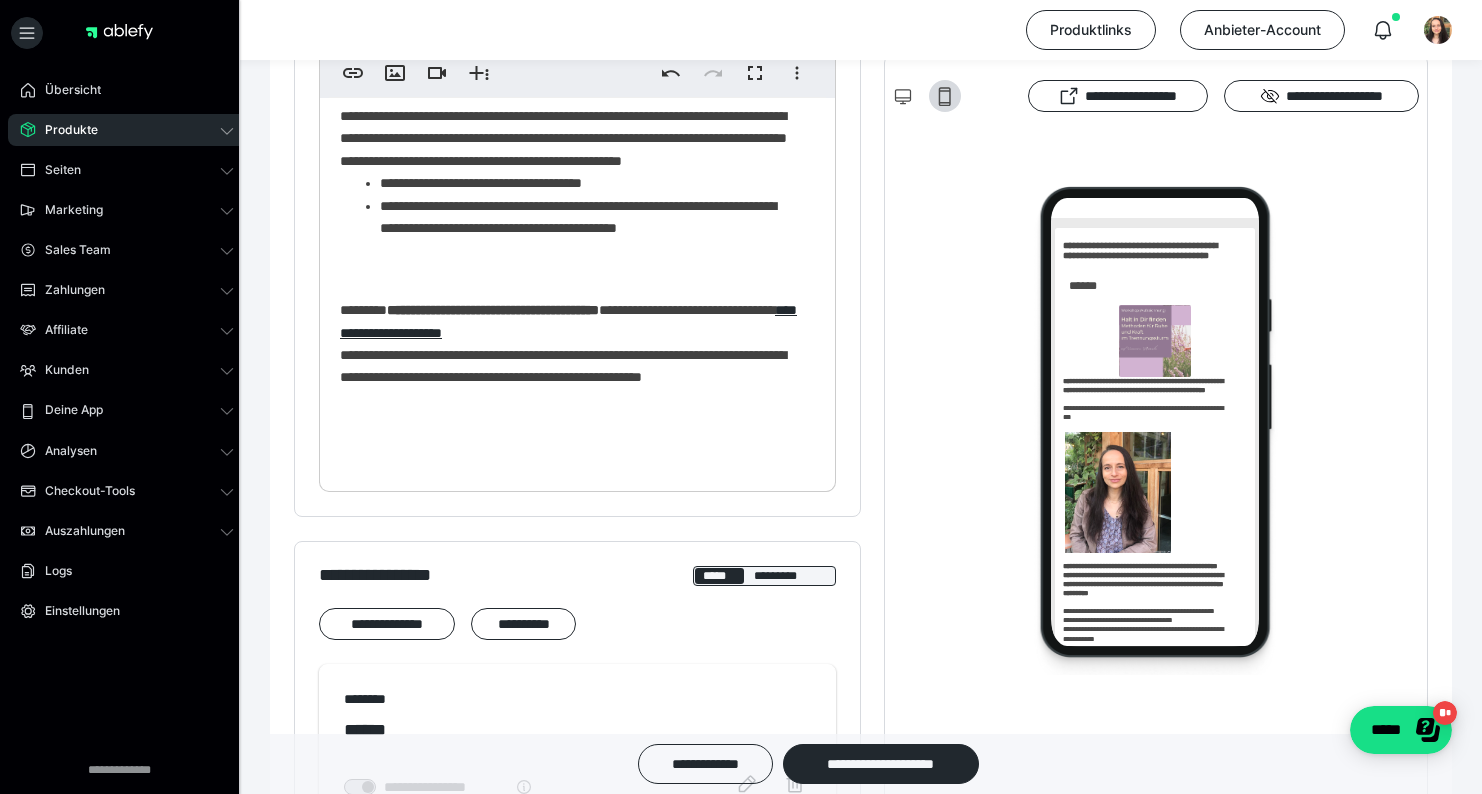 click on "**********" at bounding box center [570, -128] 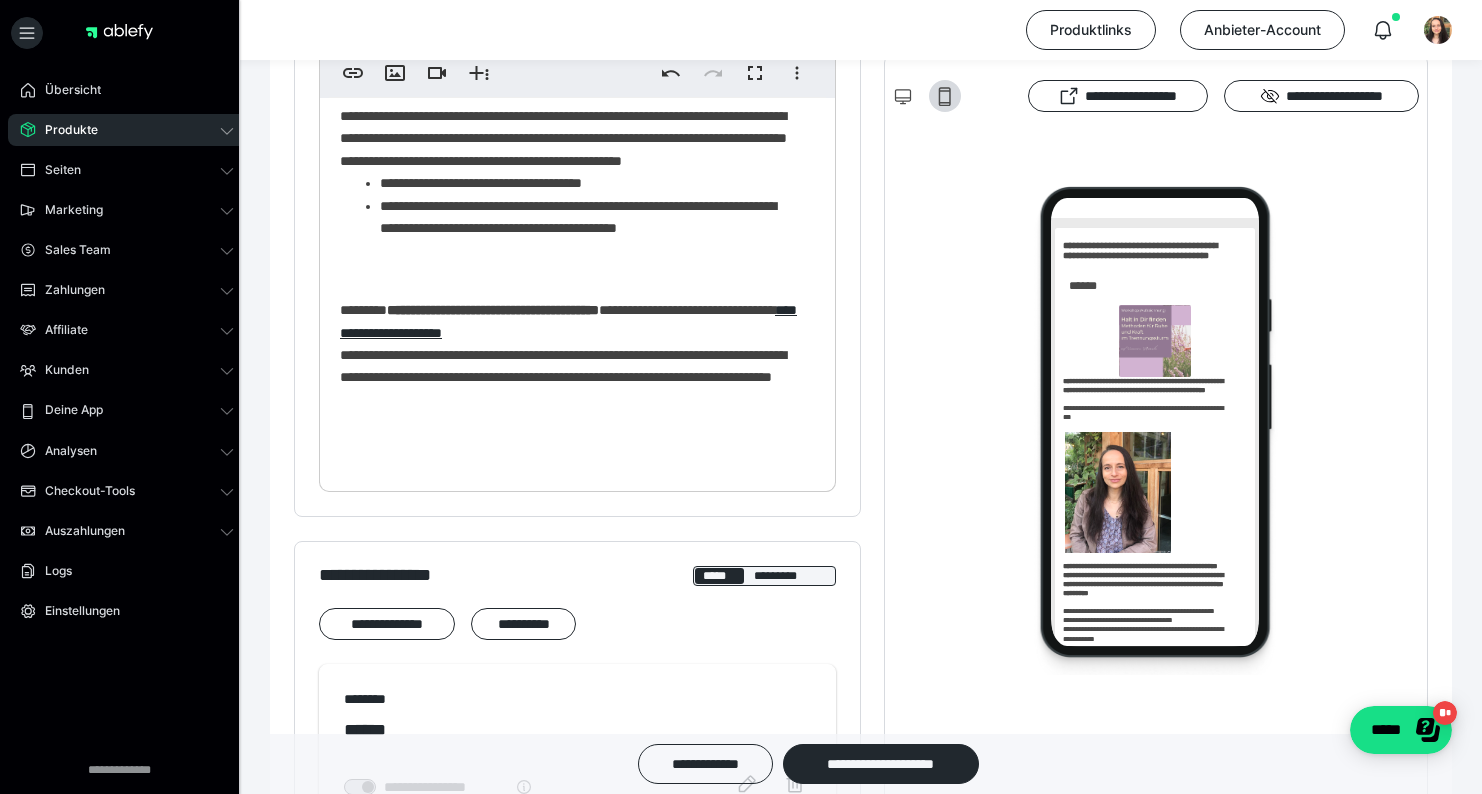 click on "**********" at bounding box center (570, -128) 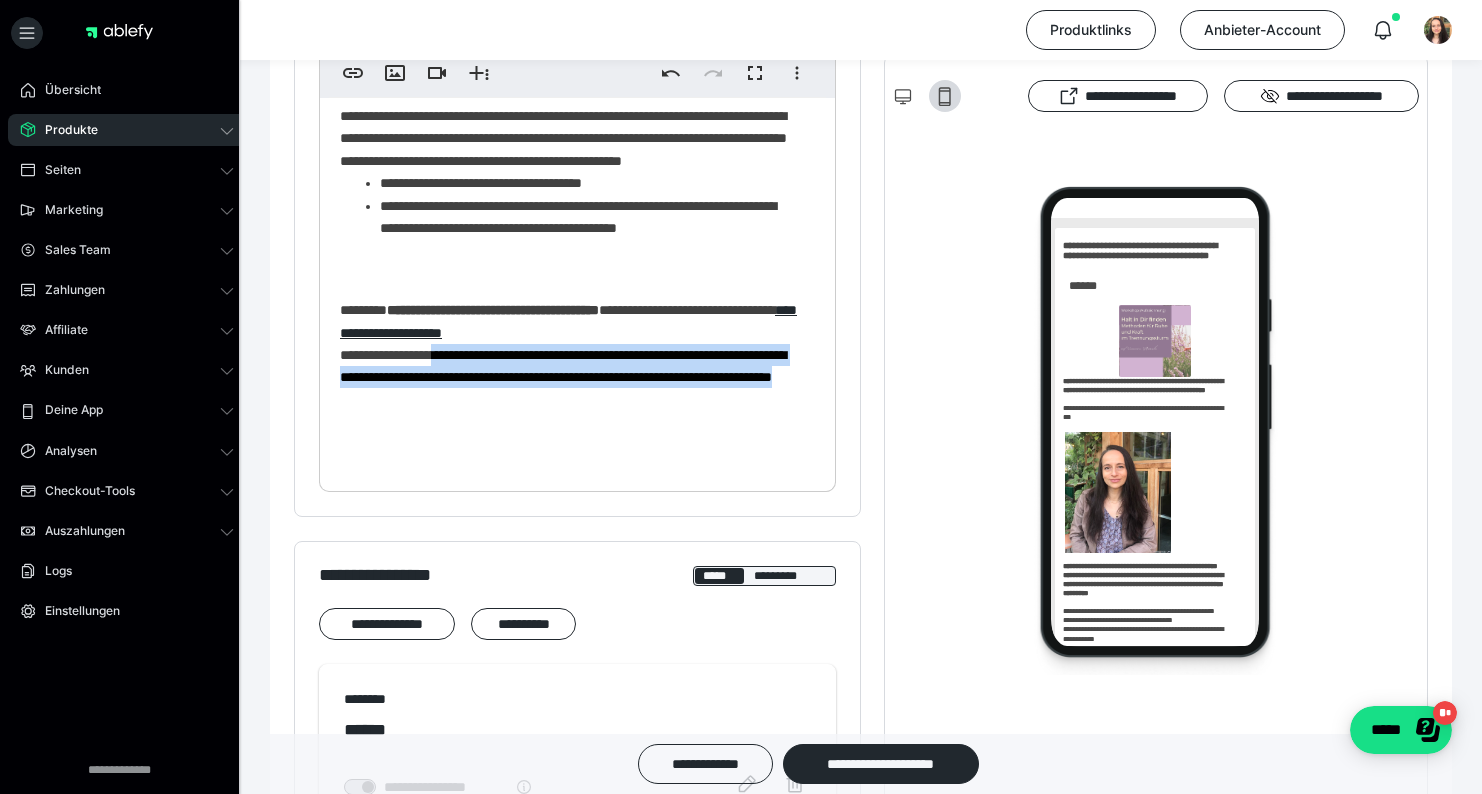drag, startPoint x: 454, startPoint y: 426, endPoint x: 658, endPoint y: 465, distance: 207.69449 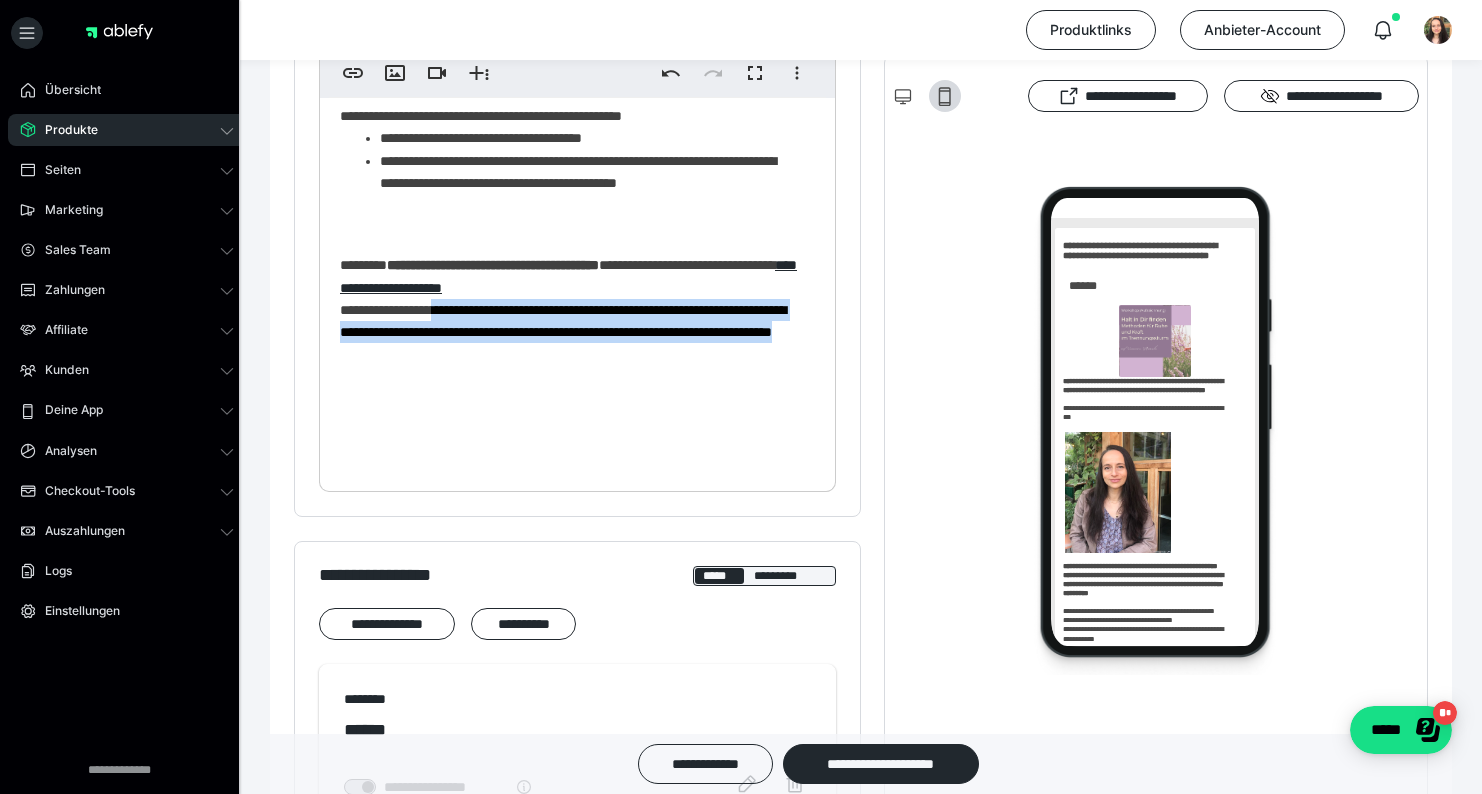 scroll, scrollTop: 910, scrollLeft: 0, axis: vertical 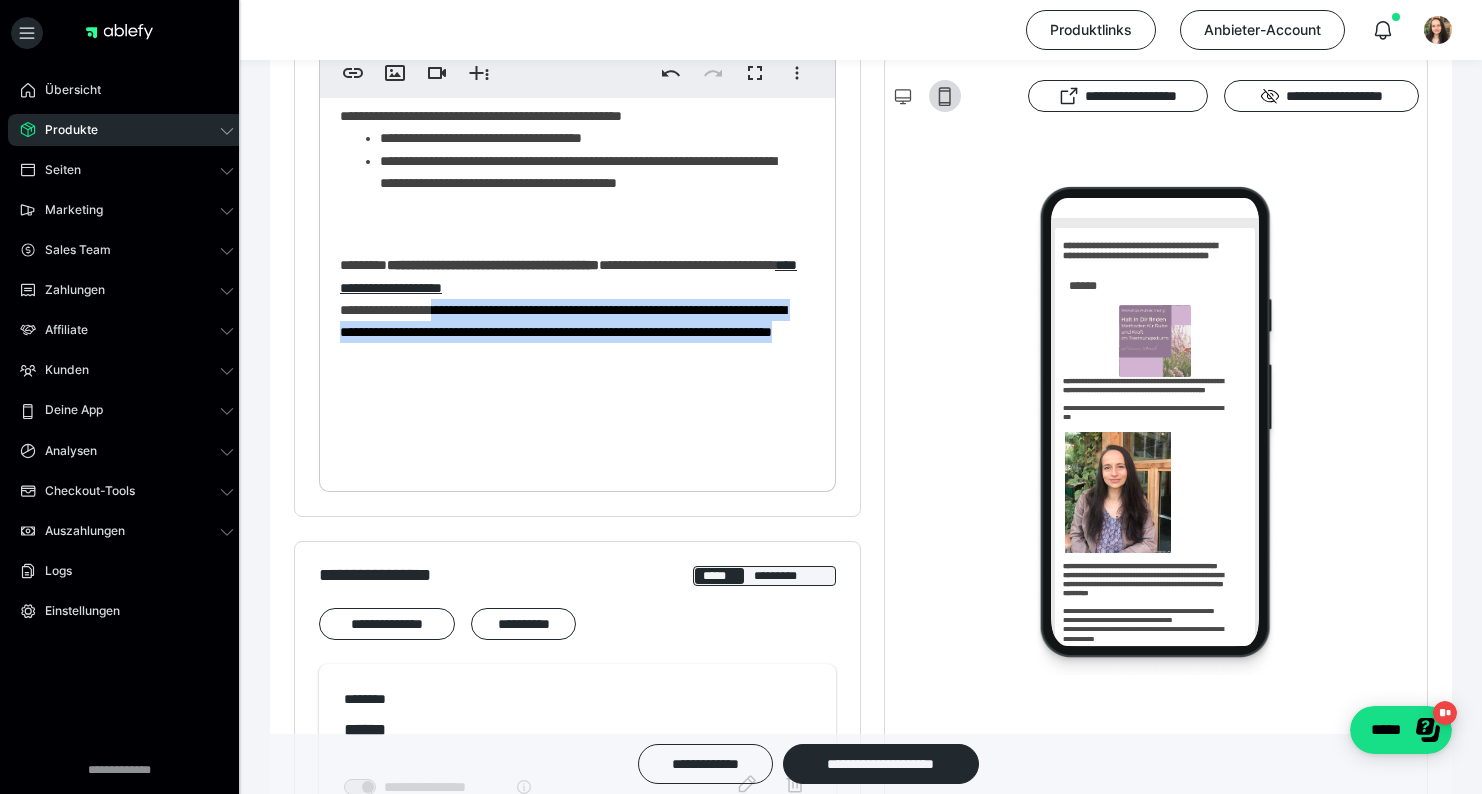 copy on "**********" 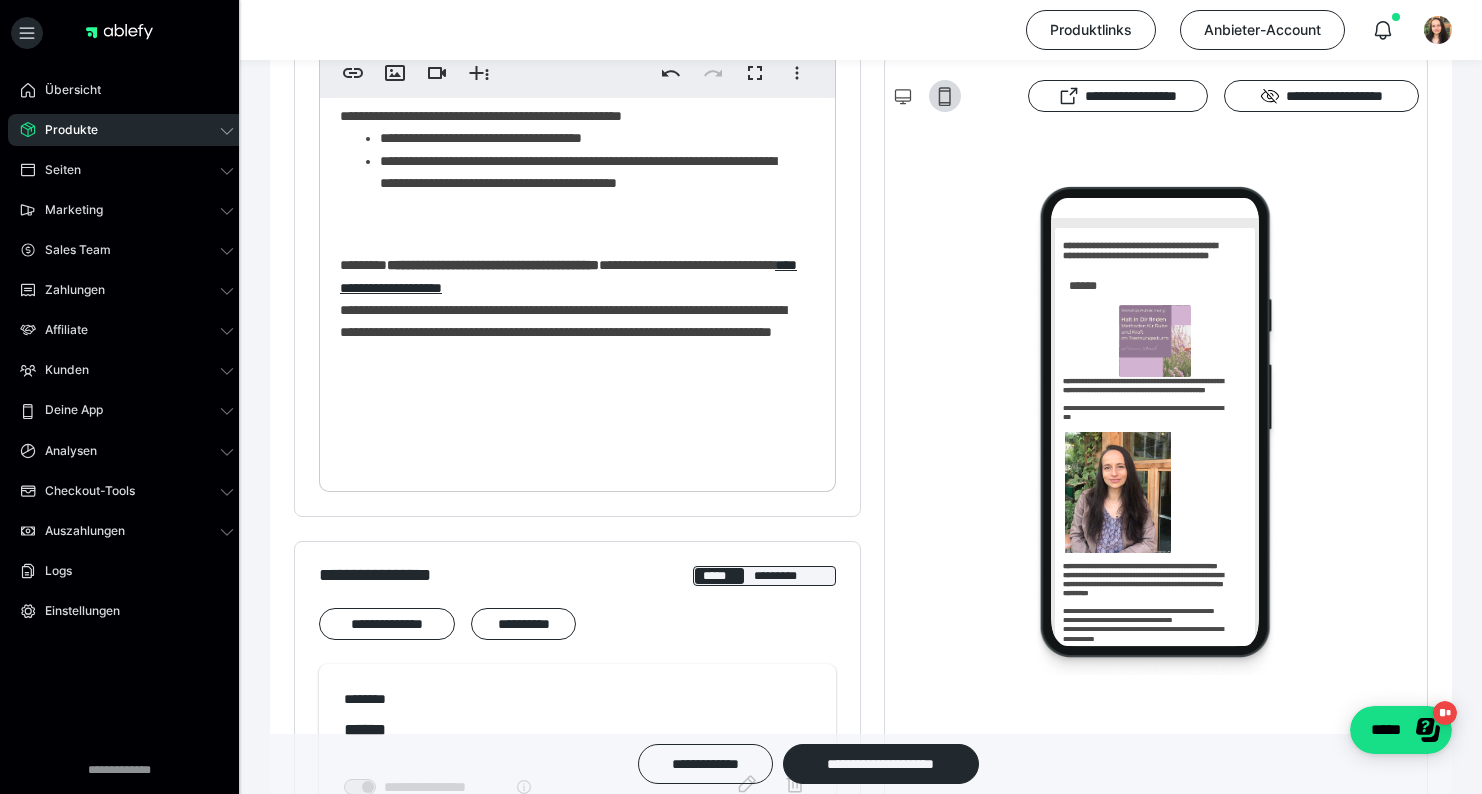 click on "**********" at bounding box center [570, -173] 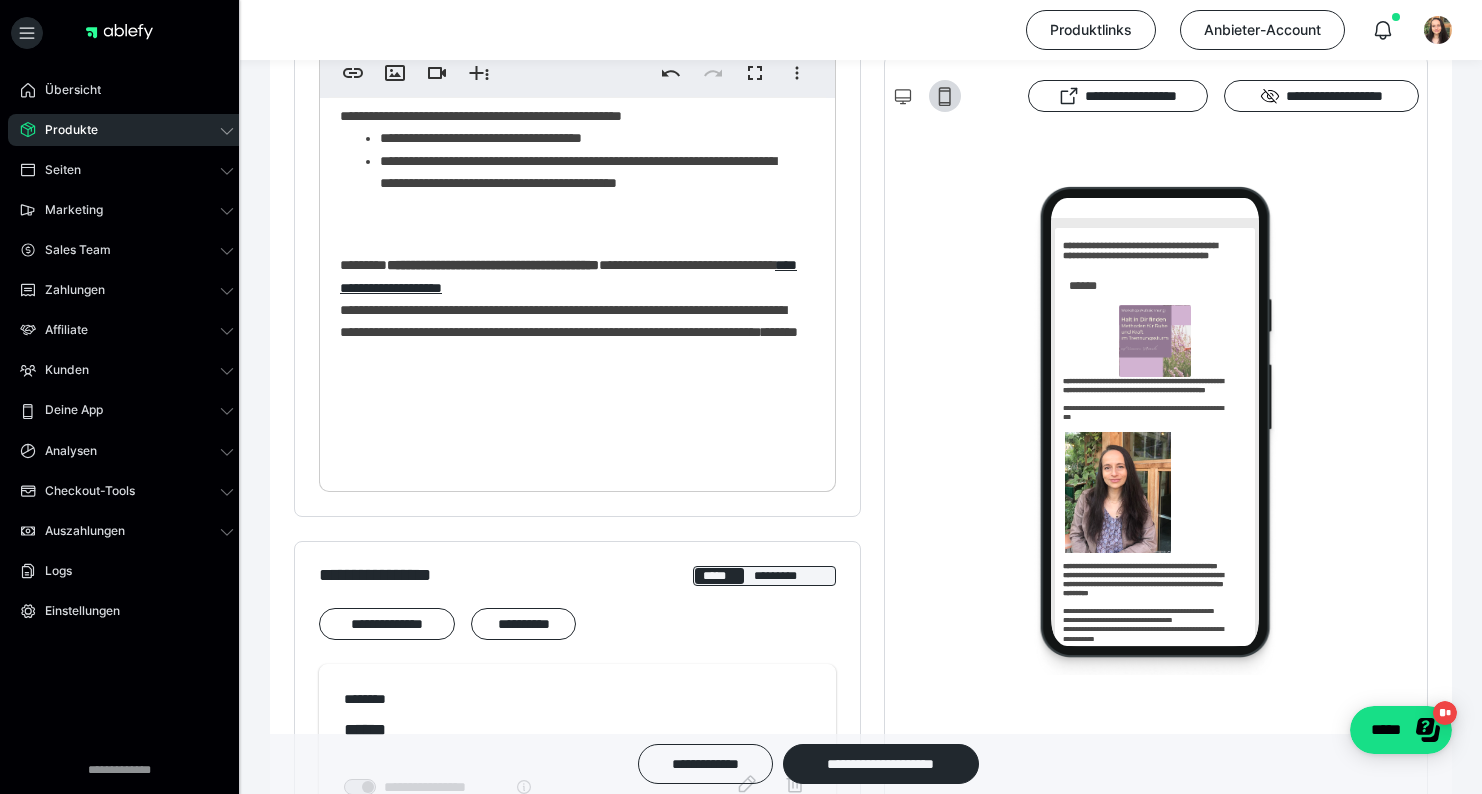 click on "**********" at bounding box center [570, -173] 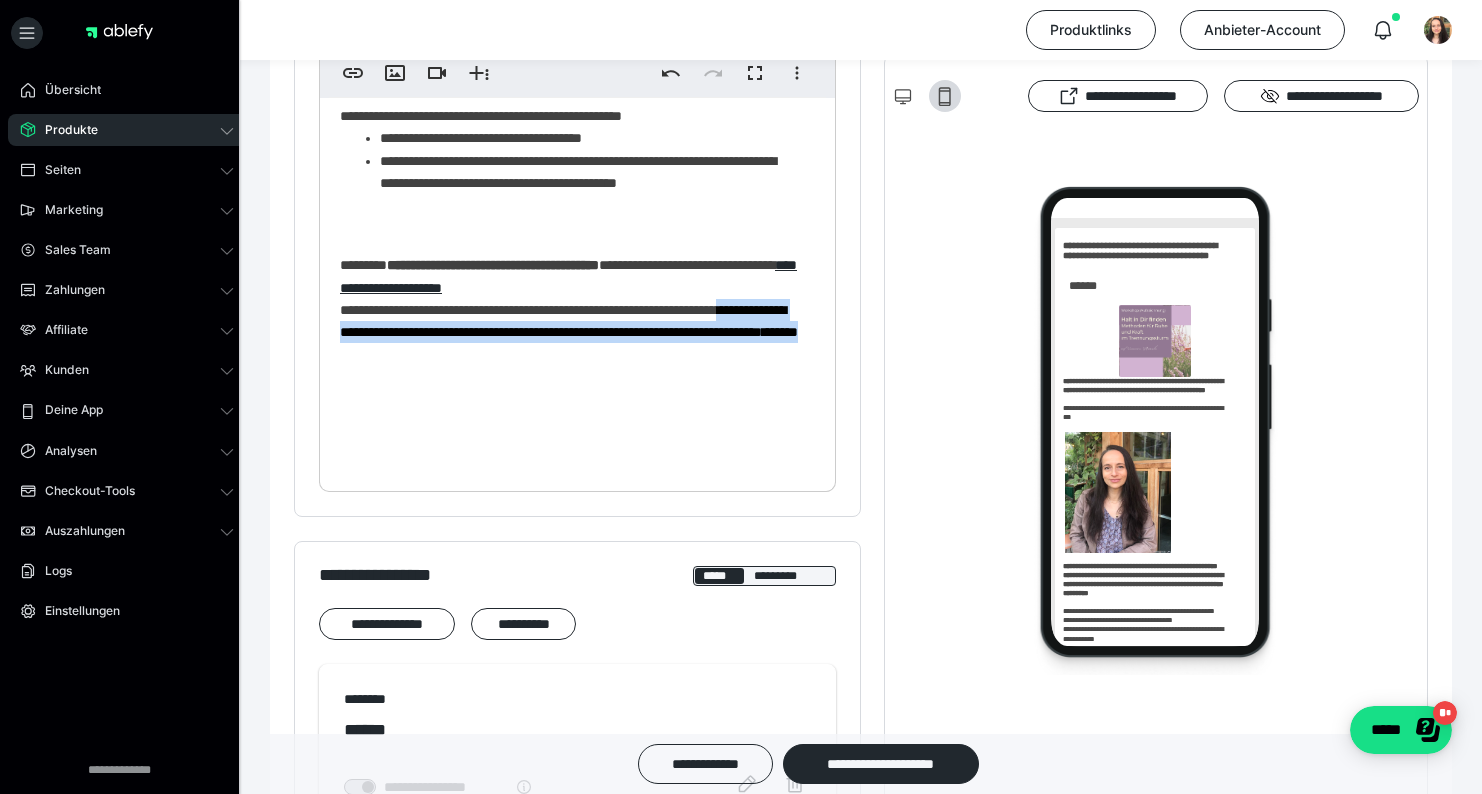 drag, startPoint x: 378, startPoint y: 404, endPoint x: 672, endPoint y: 429, distance: 295.061 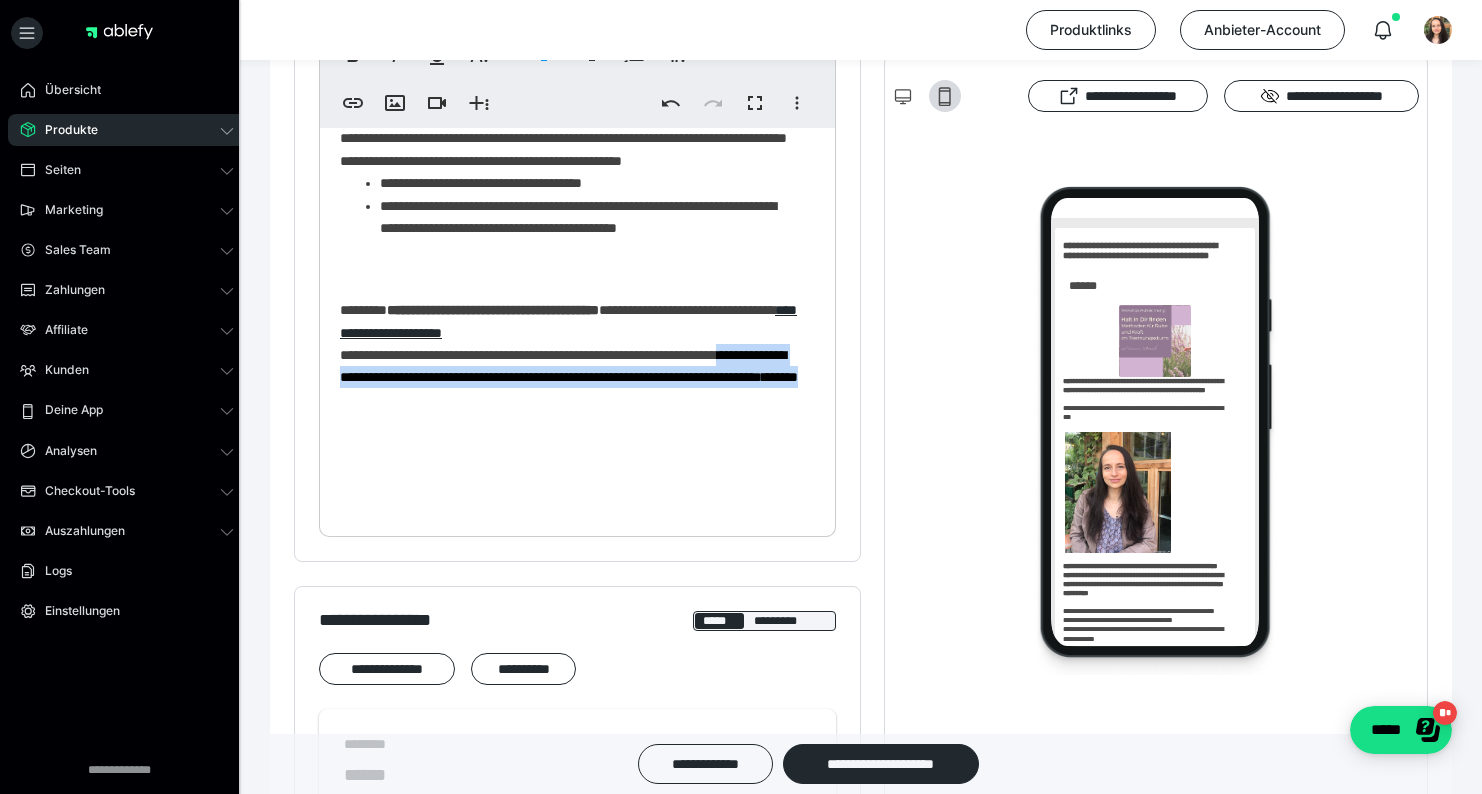 scroll, scrollTop: 544, scrollLeft: 0, axis: vertical 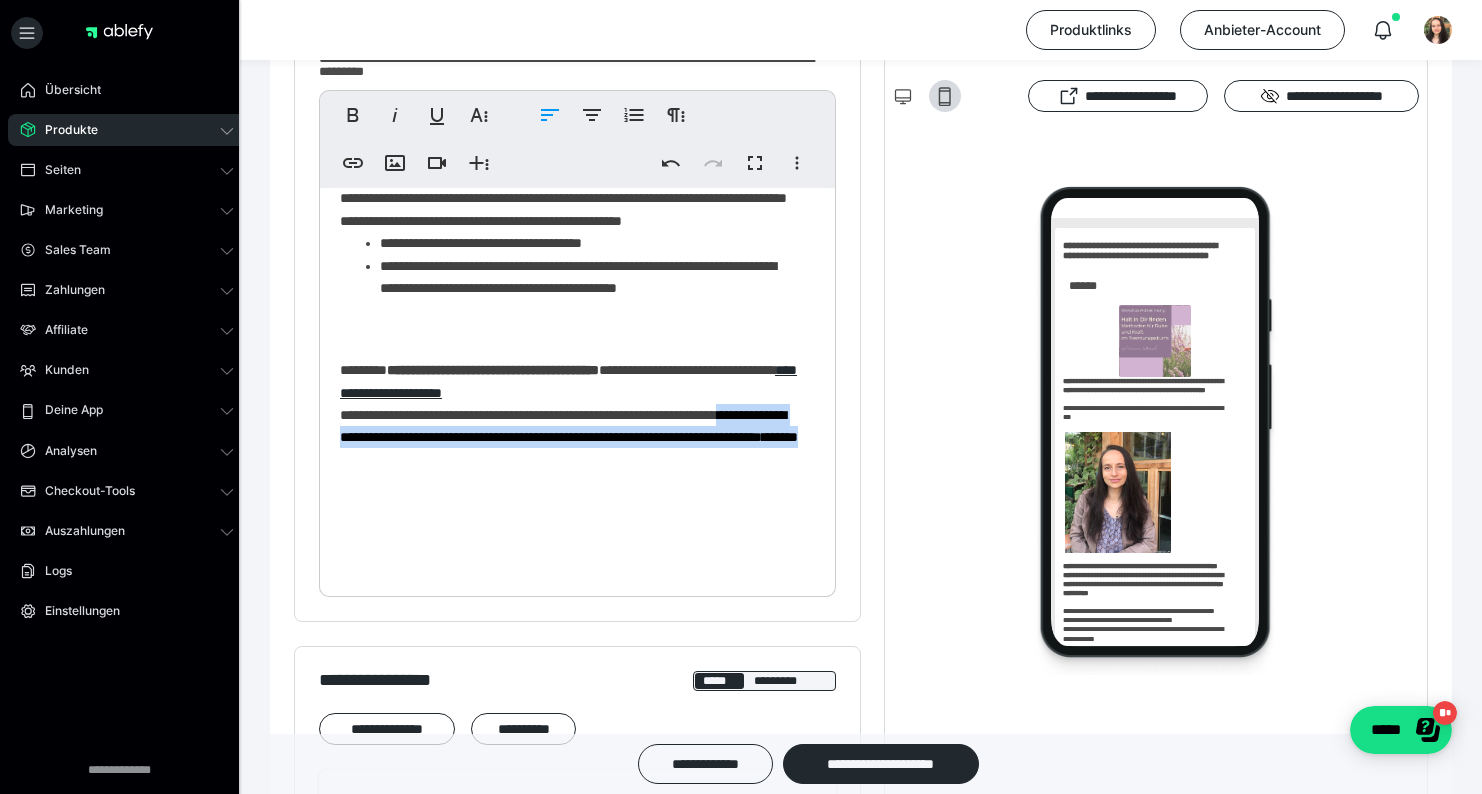 click on "**********" at bounding box center (570, -68) 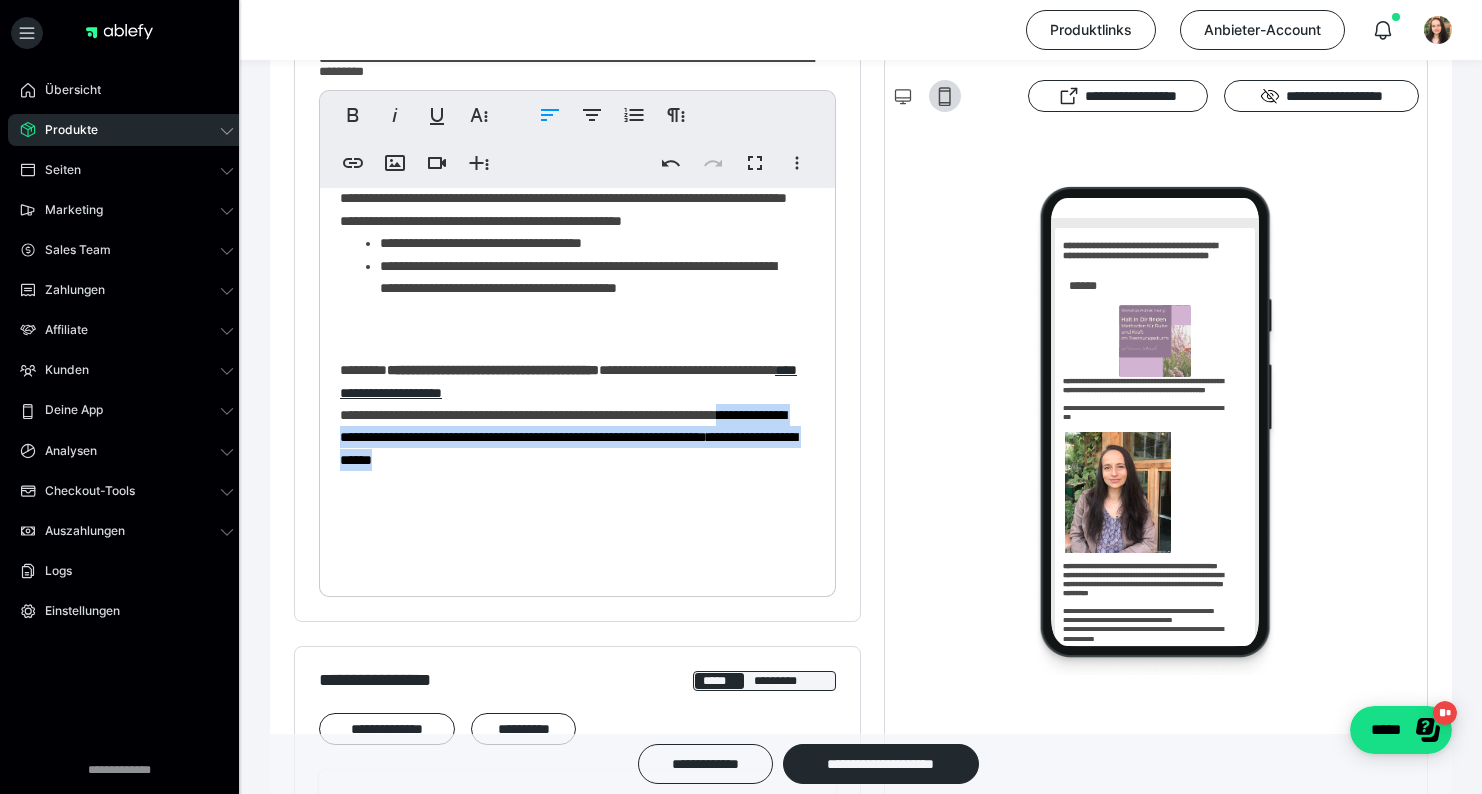 drag, startPoint x: 377, startPoint y: 509, endPoint x: 716, endPoint y: 540, distance: 340.41446 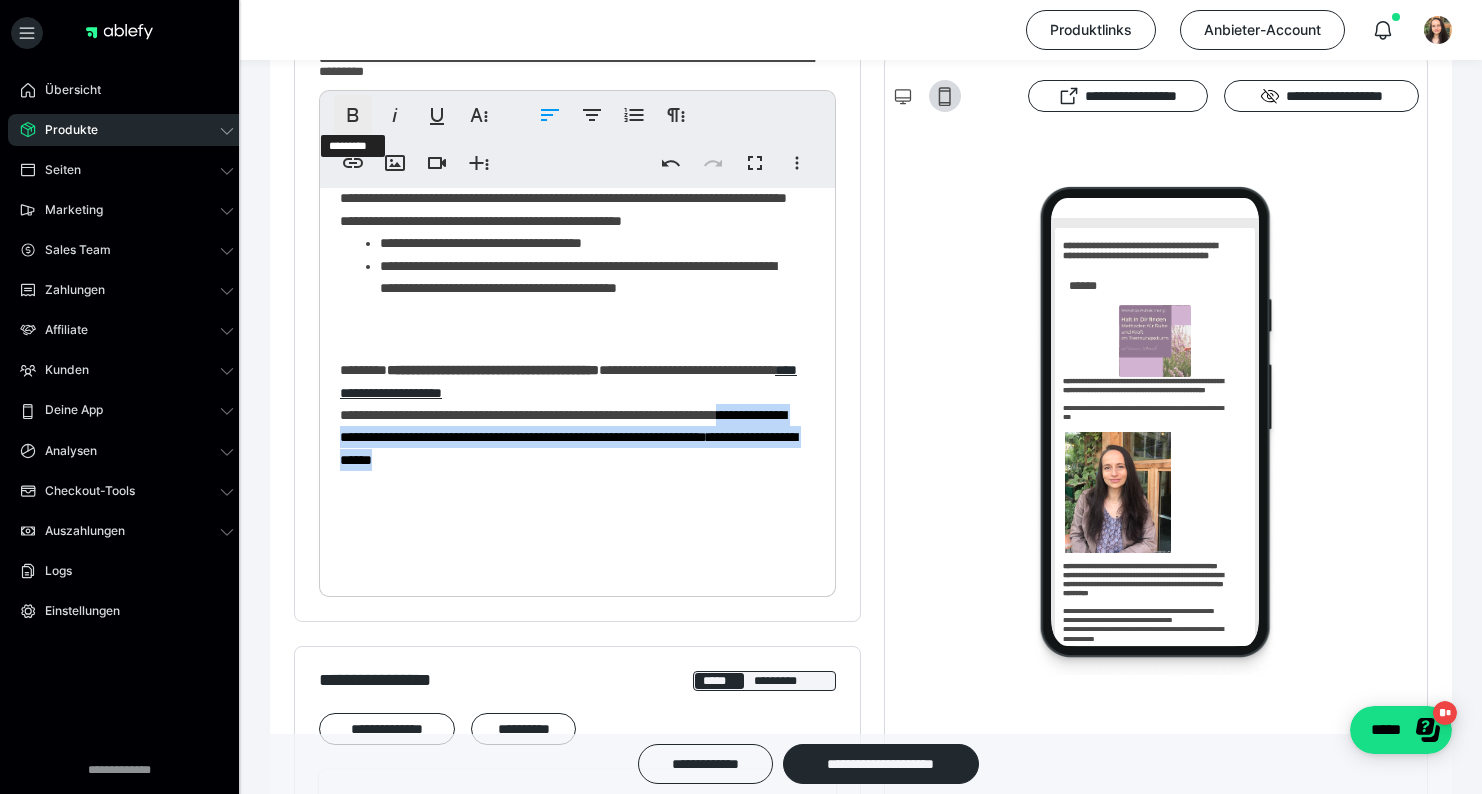 click 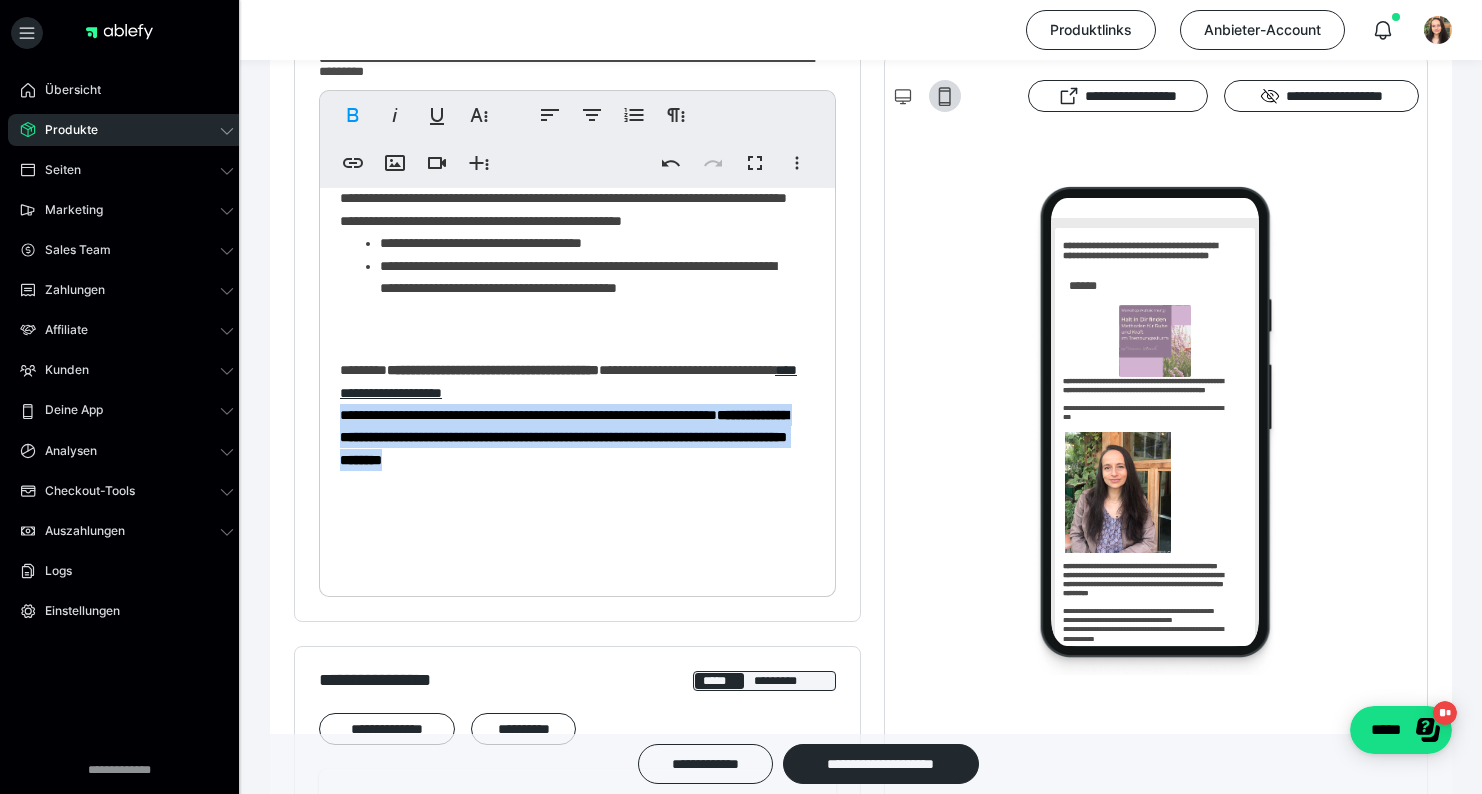 click on "**********" at bounding box center (564, 437) 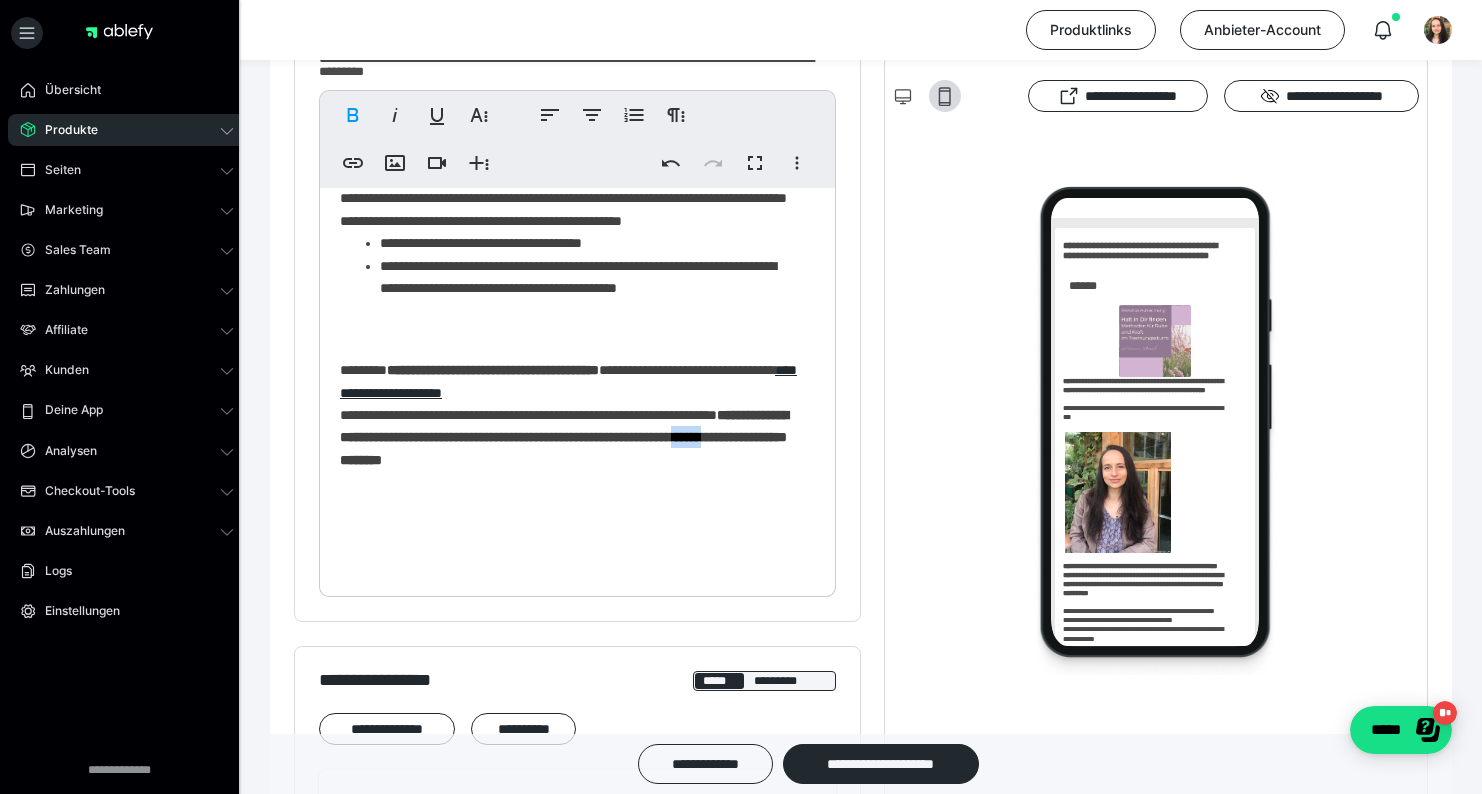 click on "**********" at bounding box center (564, 437) 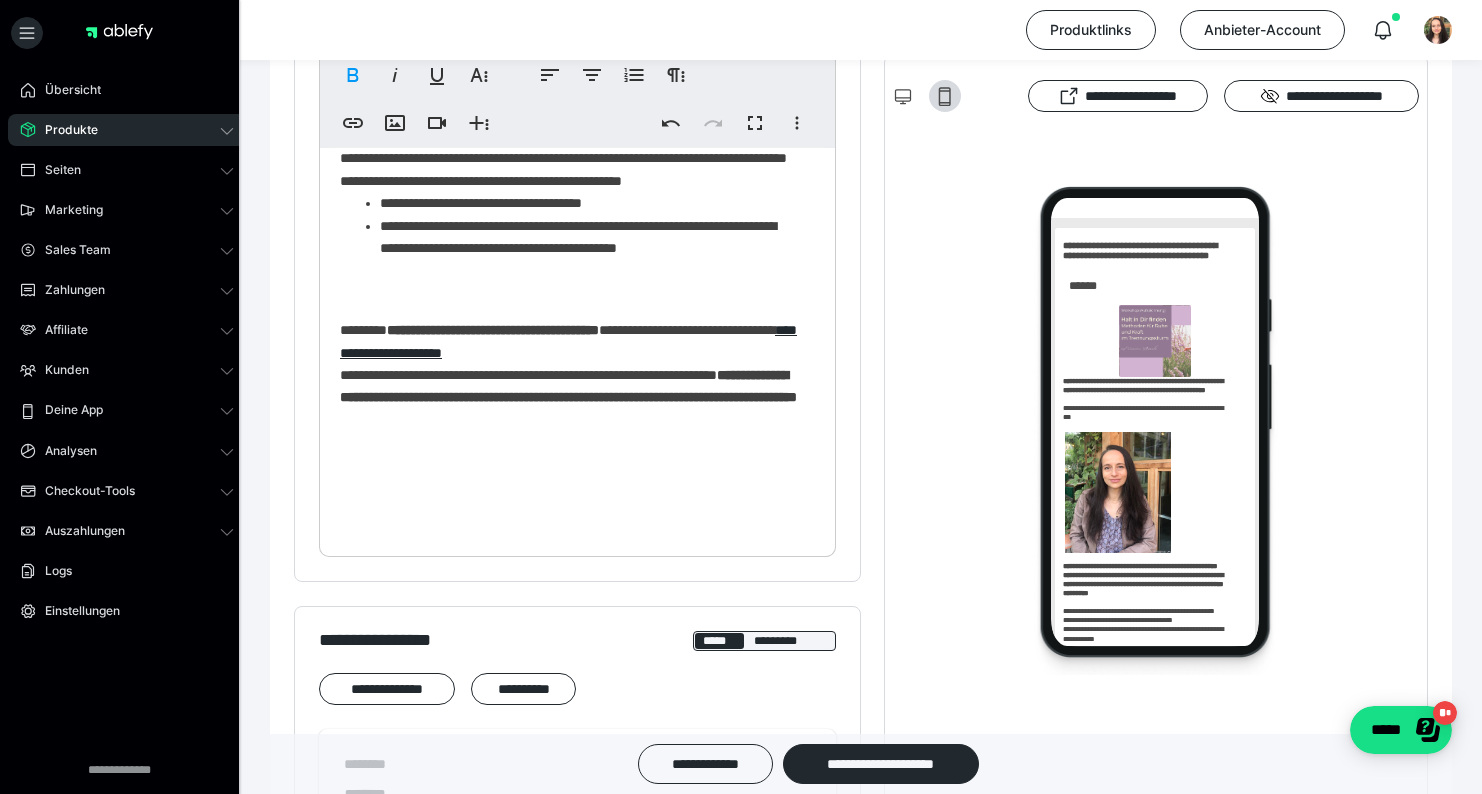 scroll, scrollTop: 592, scrollLeft: 0, axis: vertical 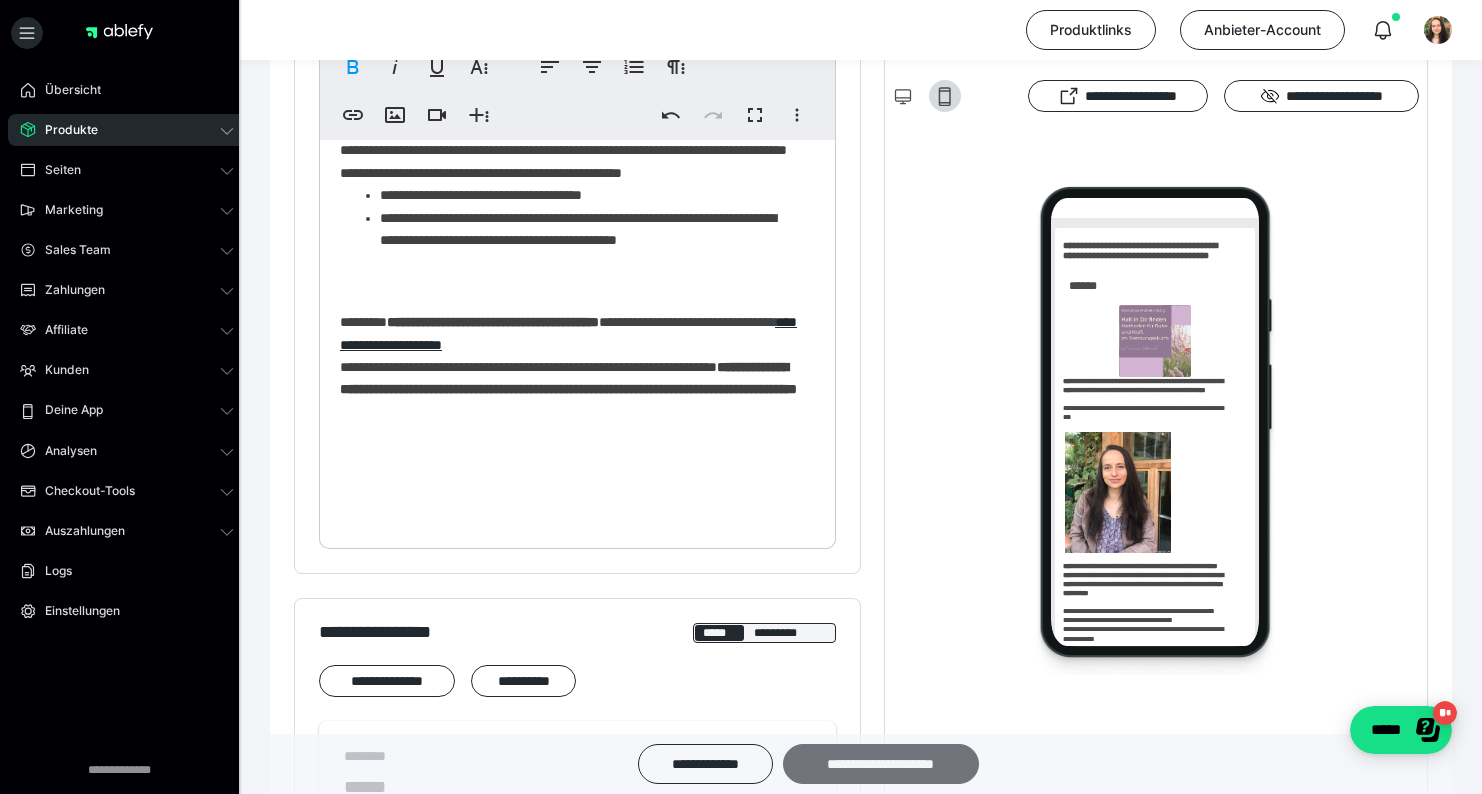 click on "**********" at bounding box center [881, 764] 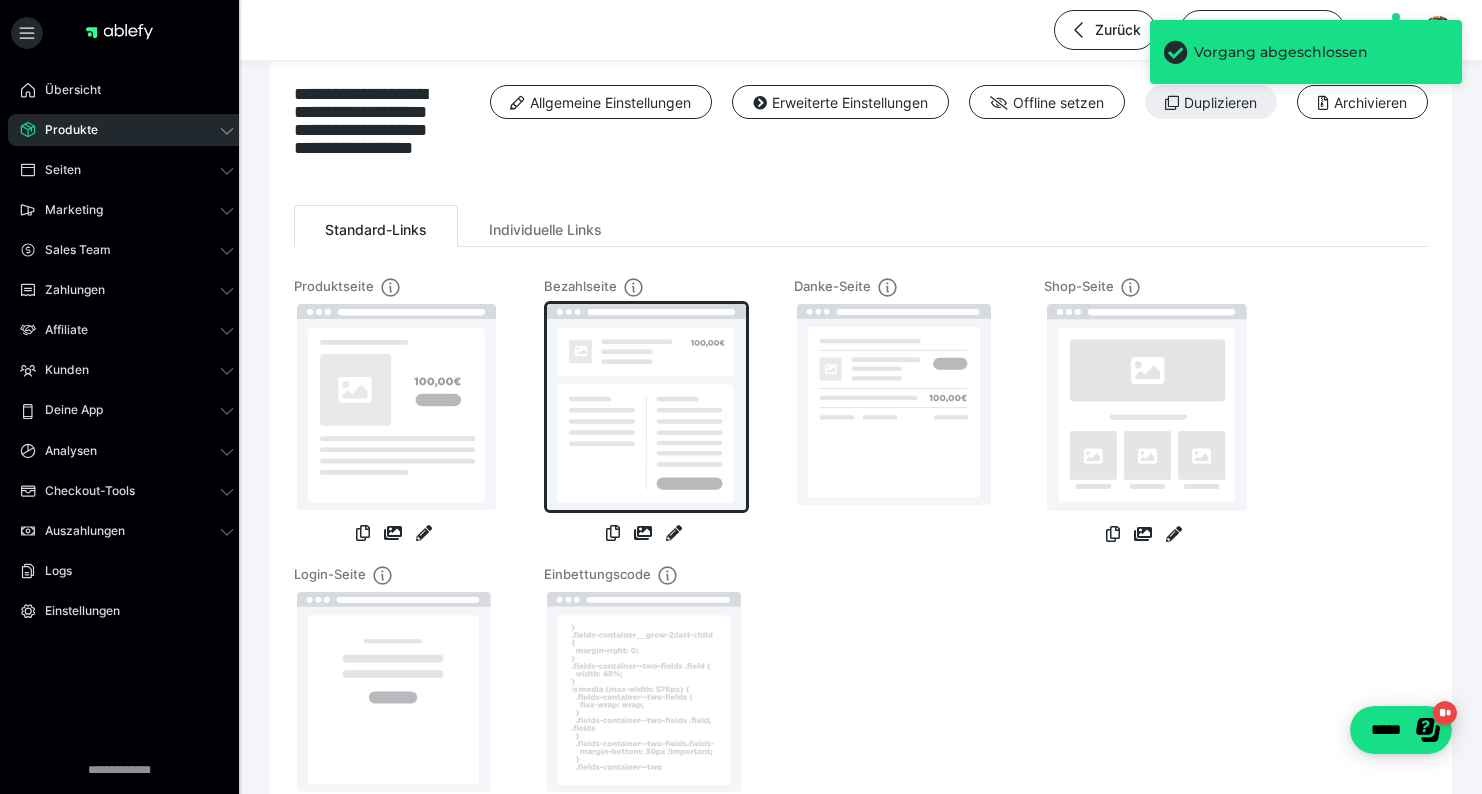 scroll, scrollTop: 31, scrollLeft: 0, axis: vertical 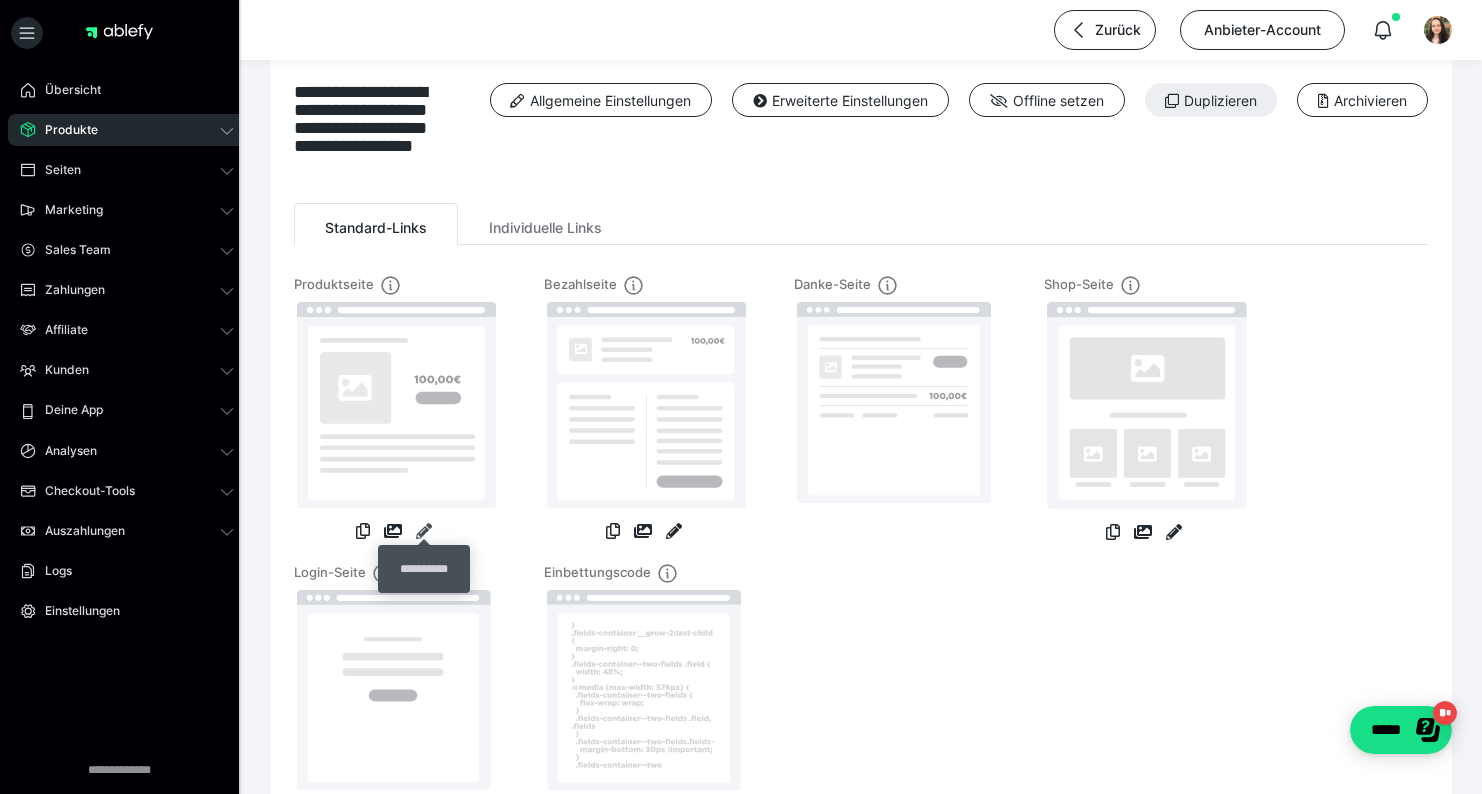 click at bounding box center (424, 531) 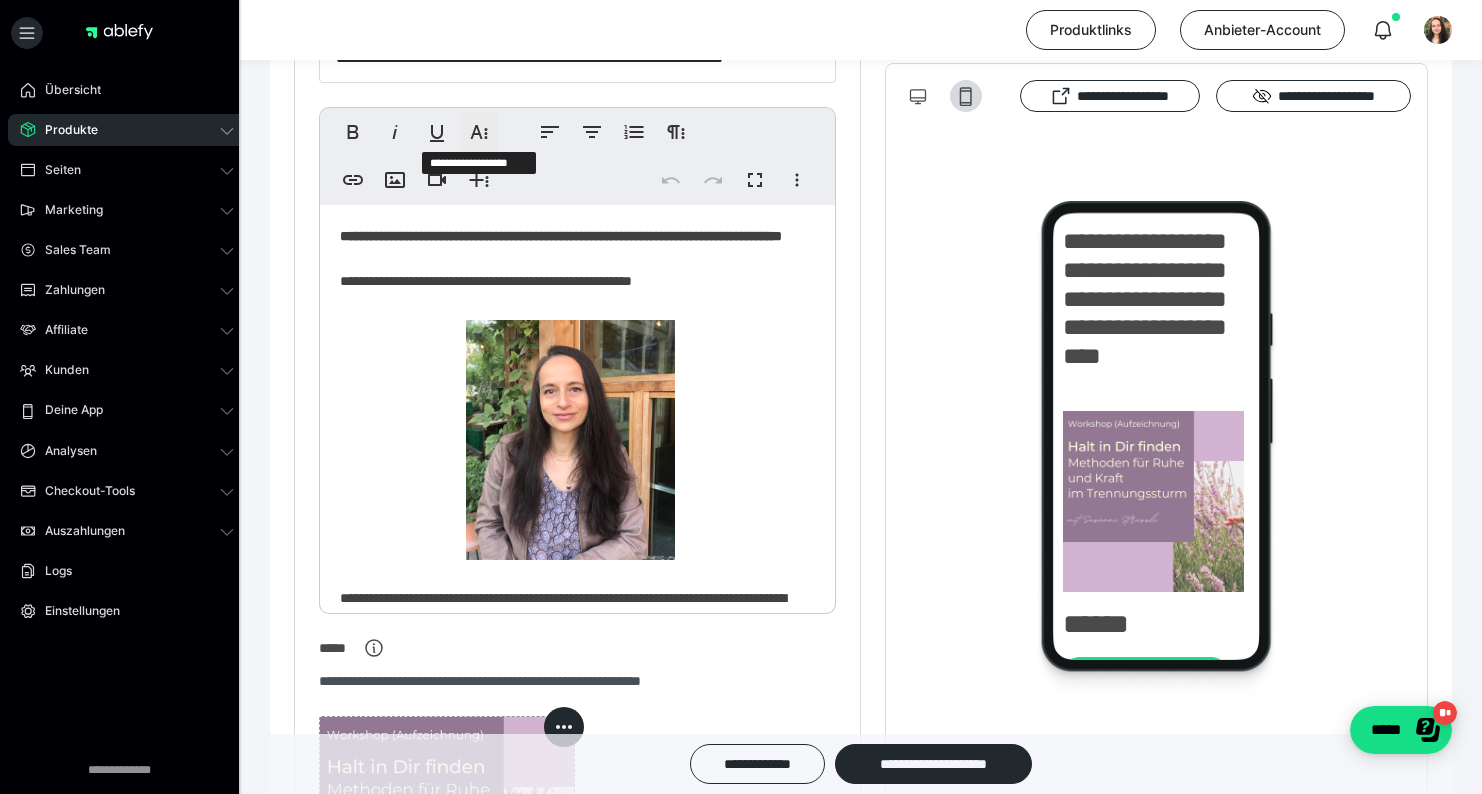scroll, scrollTop: 526, scrollLeft: 0, axis: vertical 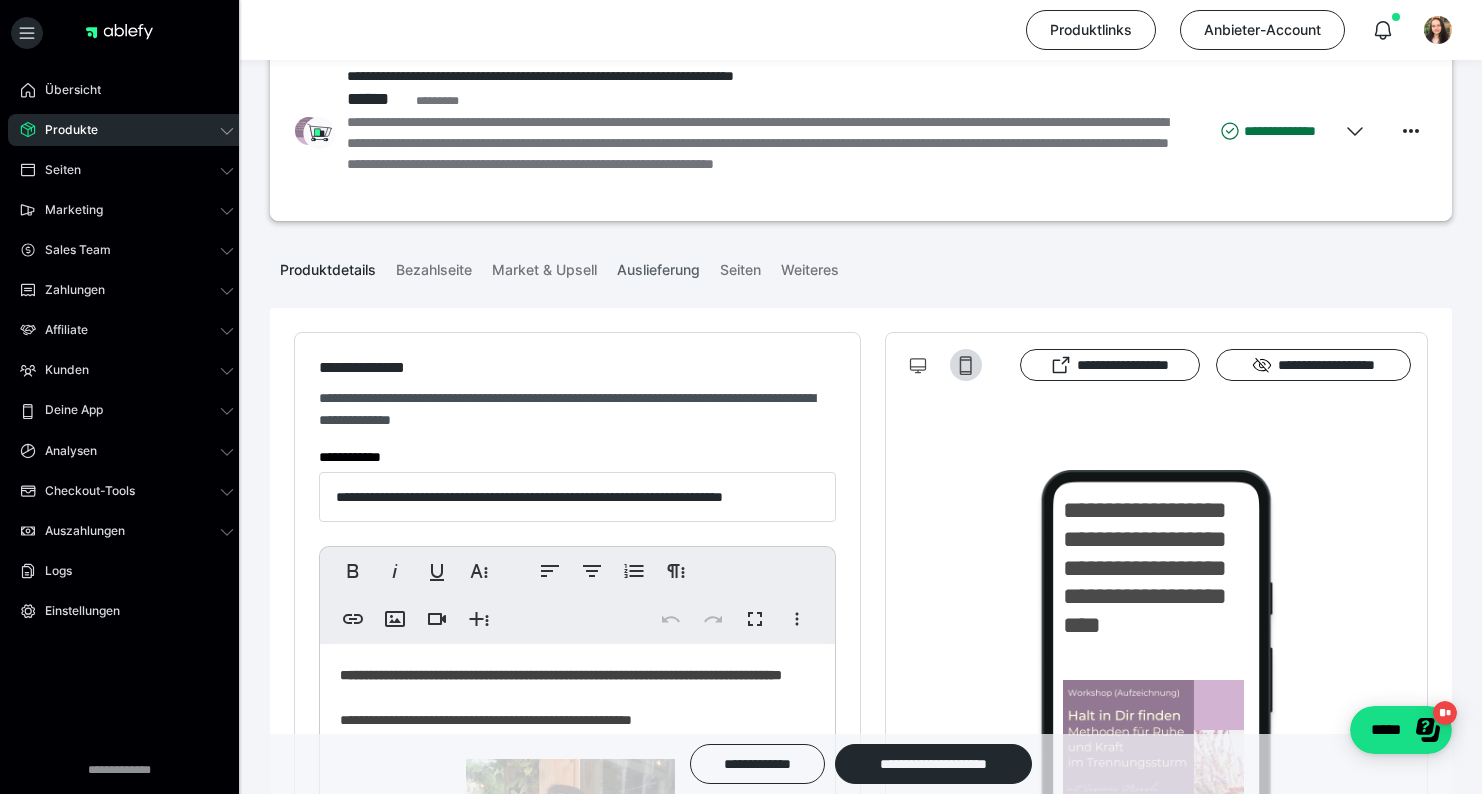 click on "Auslieferung" at bounding box center (658, 266) 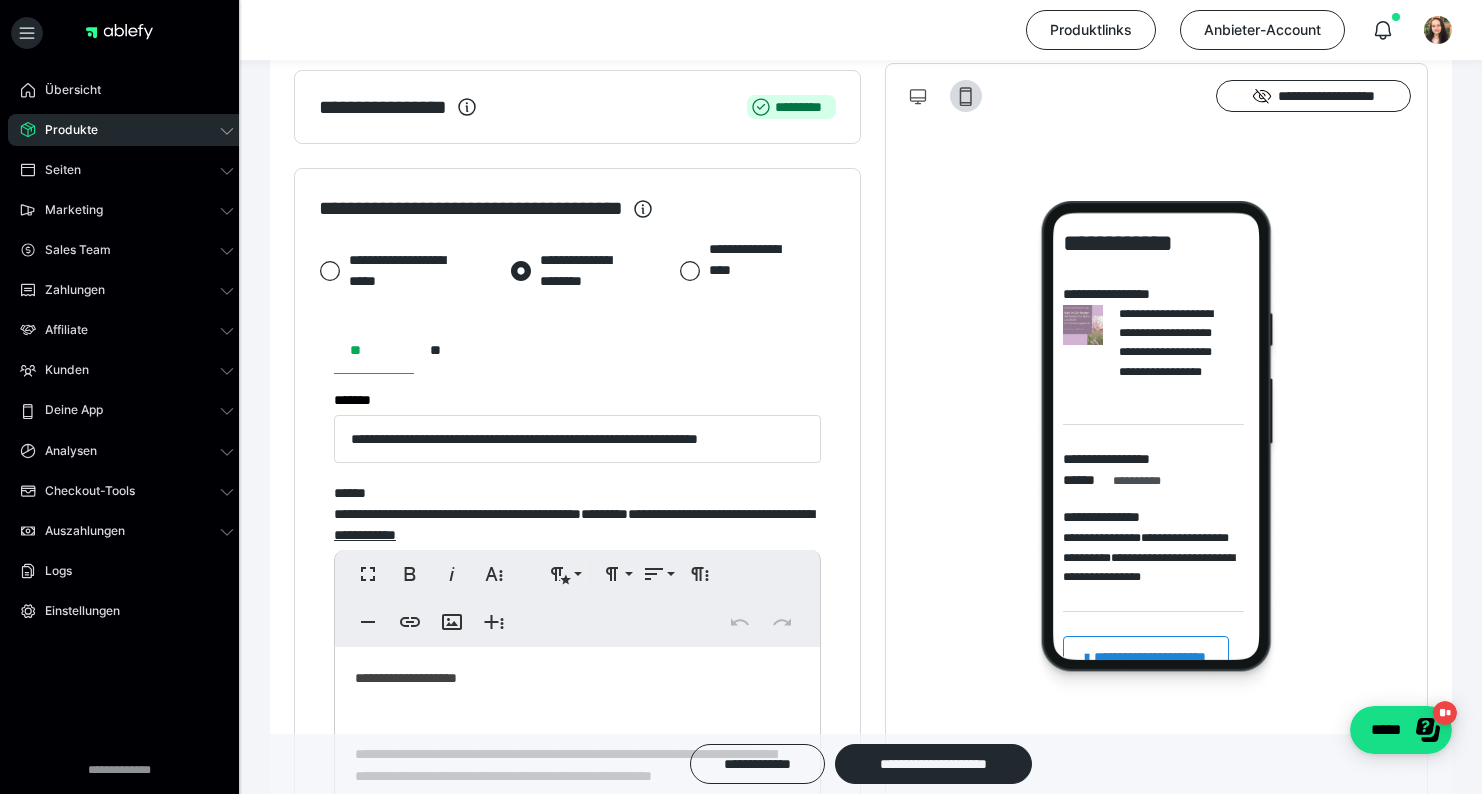 scroll, scrollTop: 812, scrollLeft: 0, axis: vertical 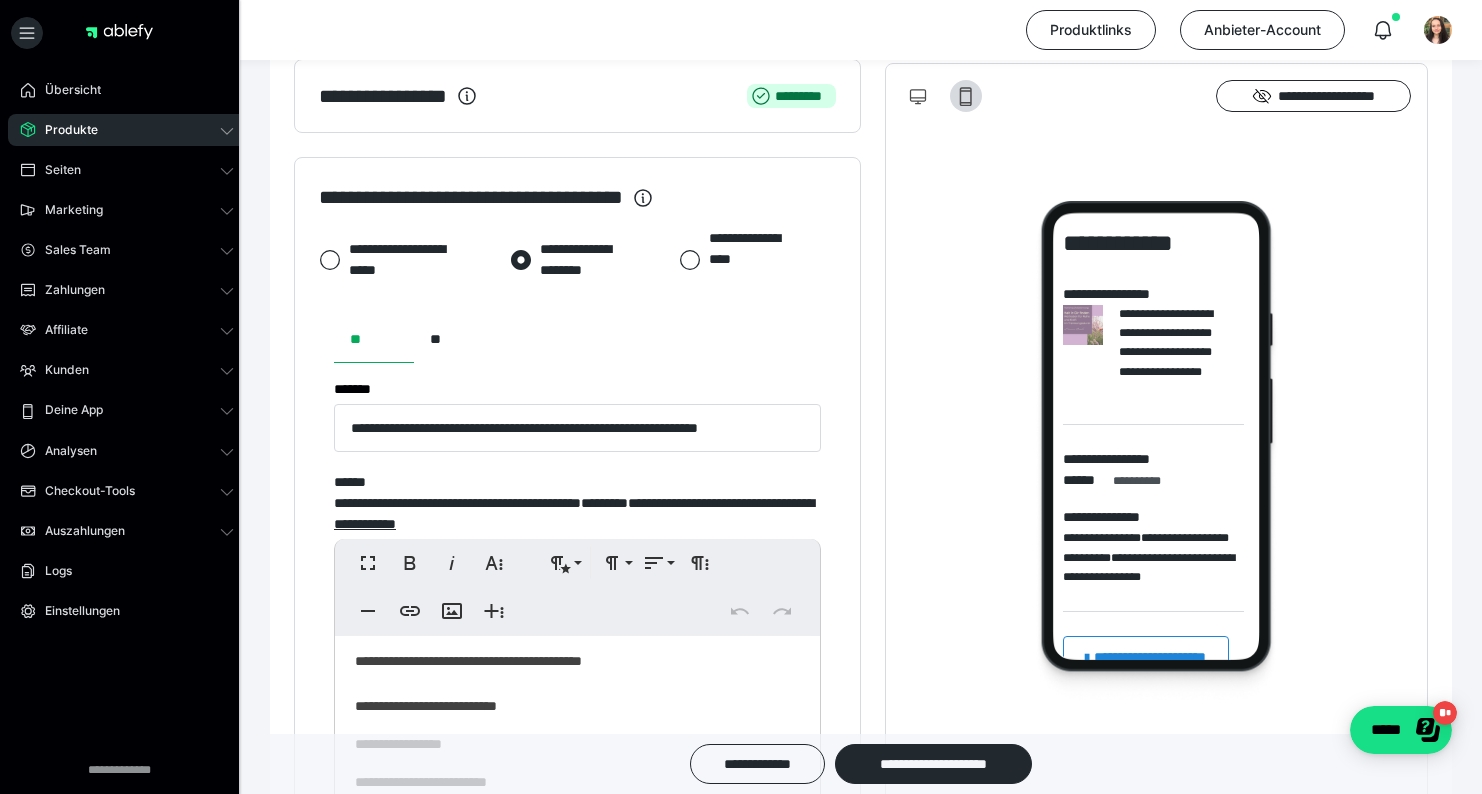 click on "**********" at bounding box center (570, 541) 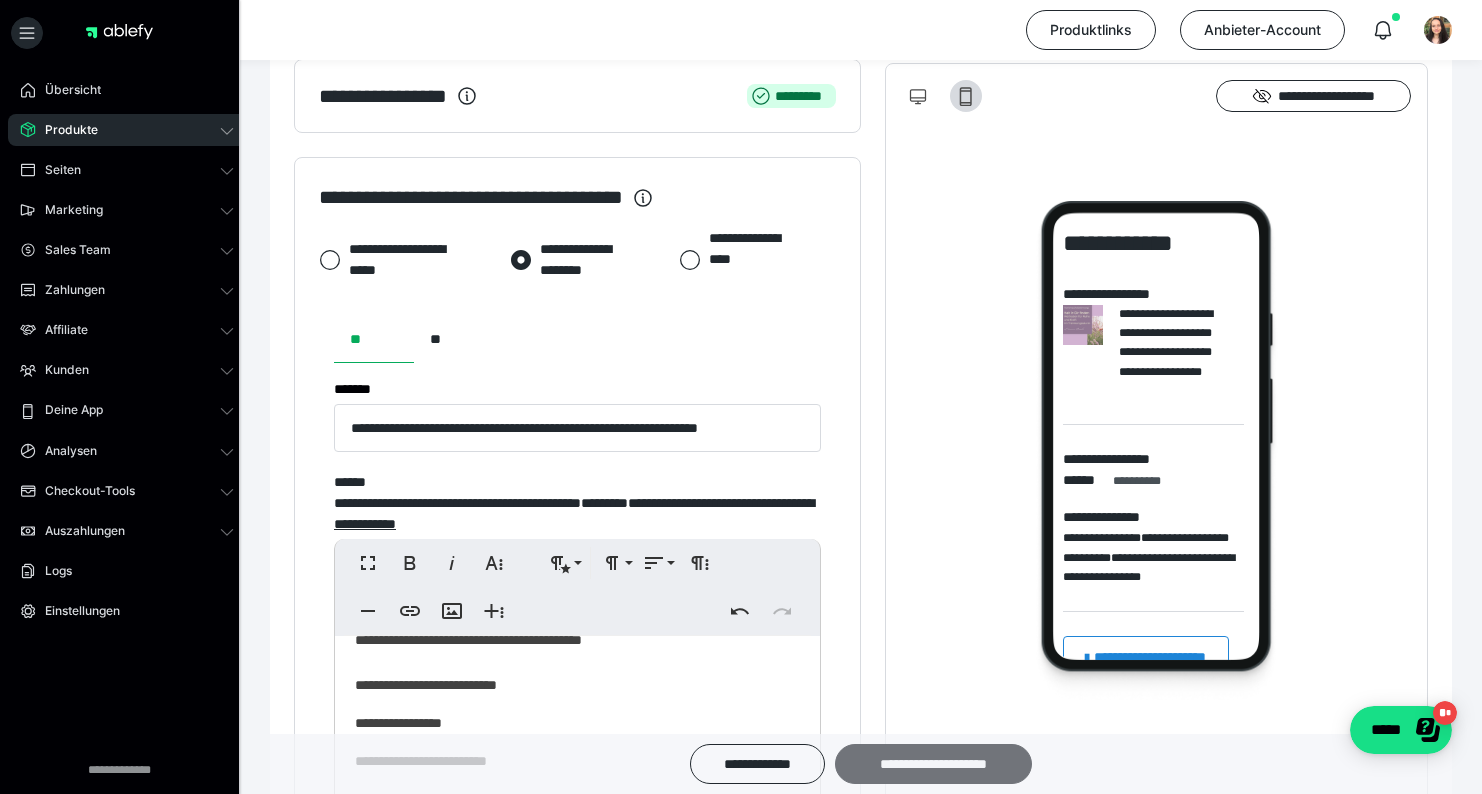 scroll, scrollTop: 633, scrollLeft: 0, axis: vertical 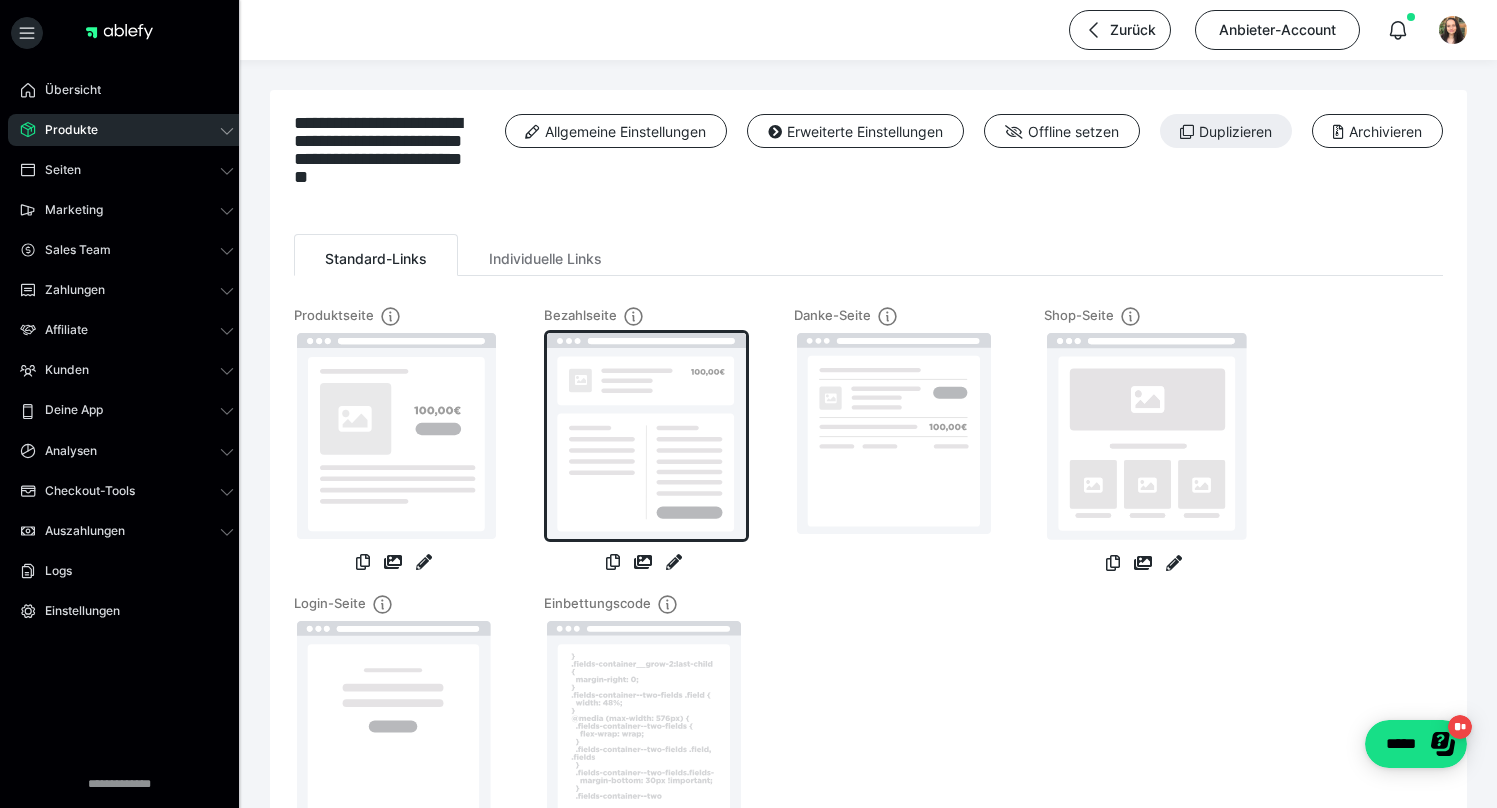 click at bounding box center [646, 436] 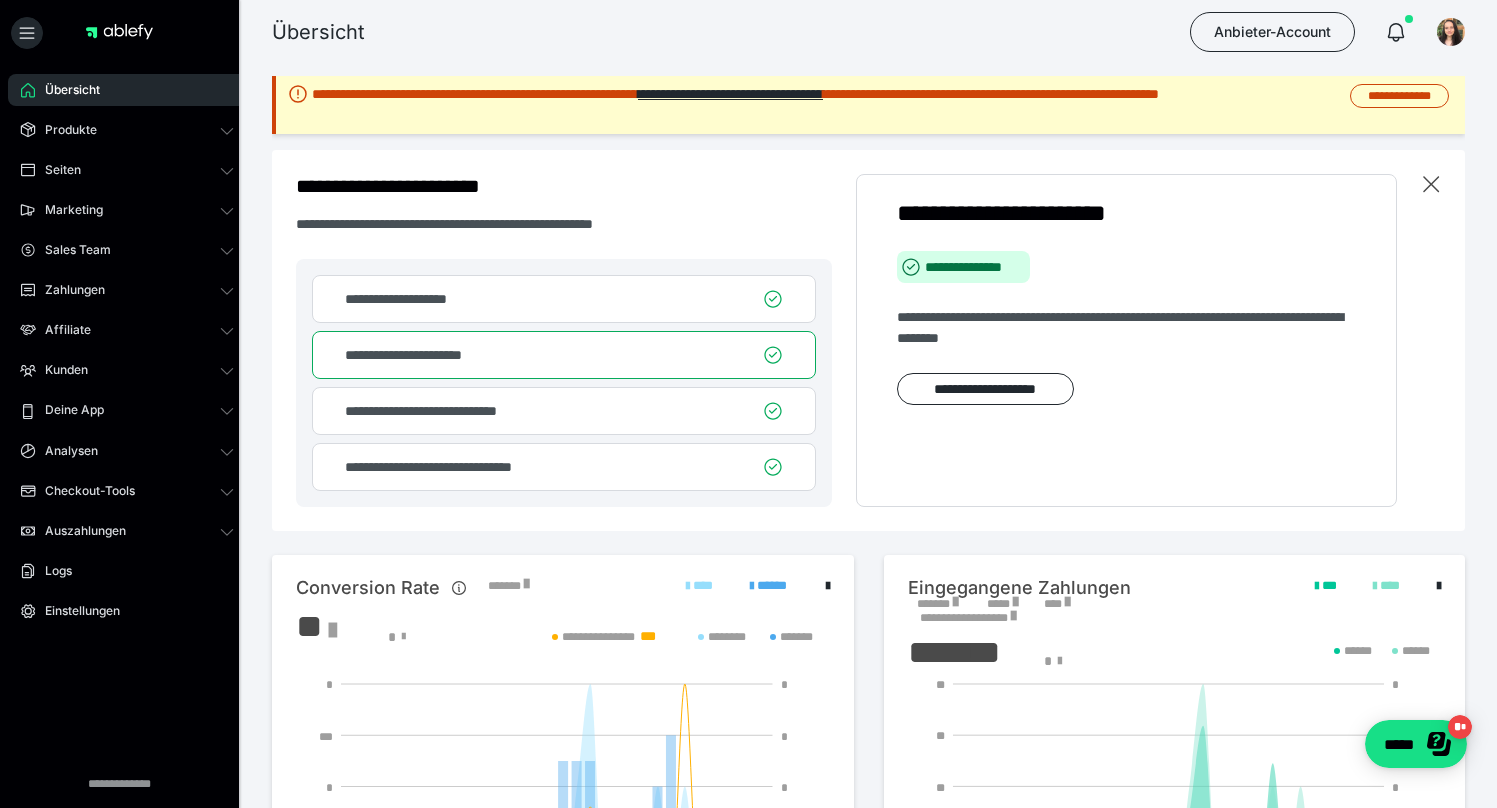 scroll, scrollTop: 452, scrollLeft: 0, axis: vertical 